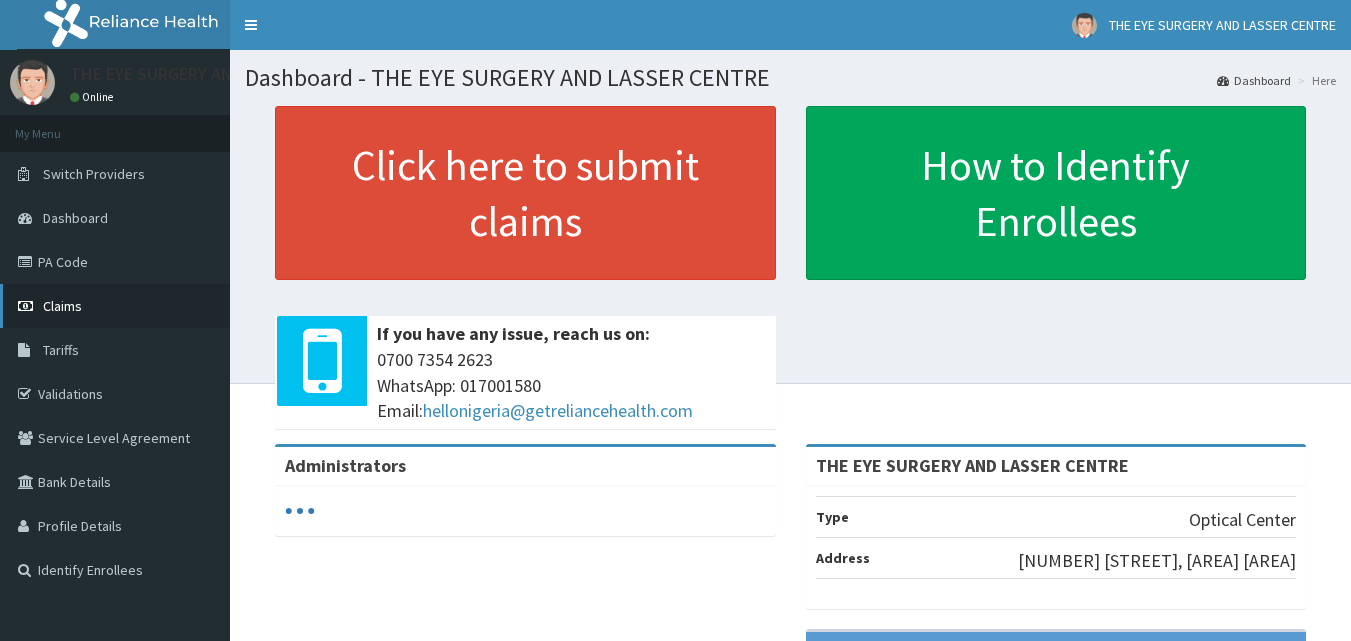 scroll, scrollTop: 0, scrollLeft: 0, axis: both 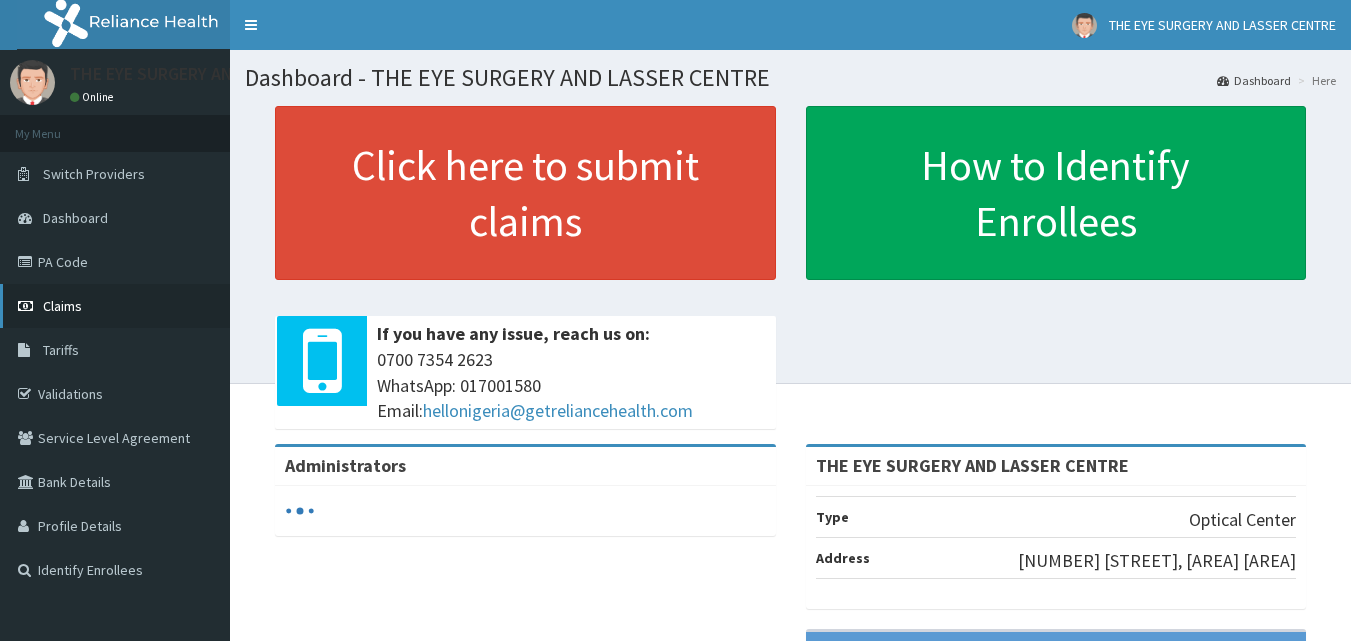 click on "Claims" at bounding box center (115, 306) 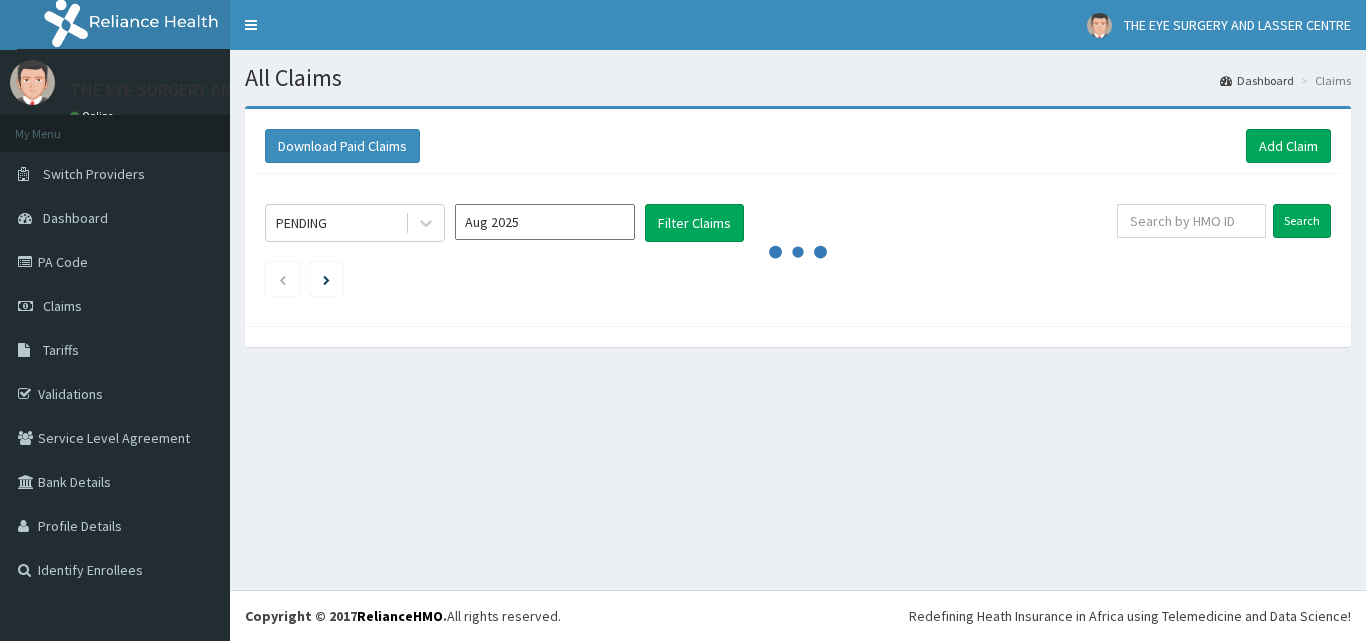scroll, scrollTop: 0, scrollLeft: 0, axis: both 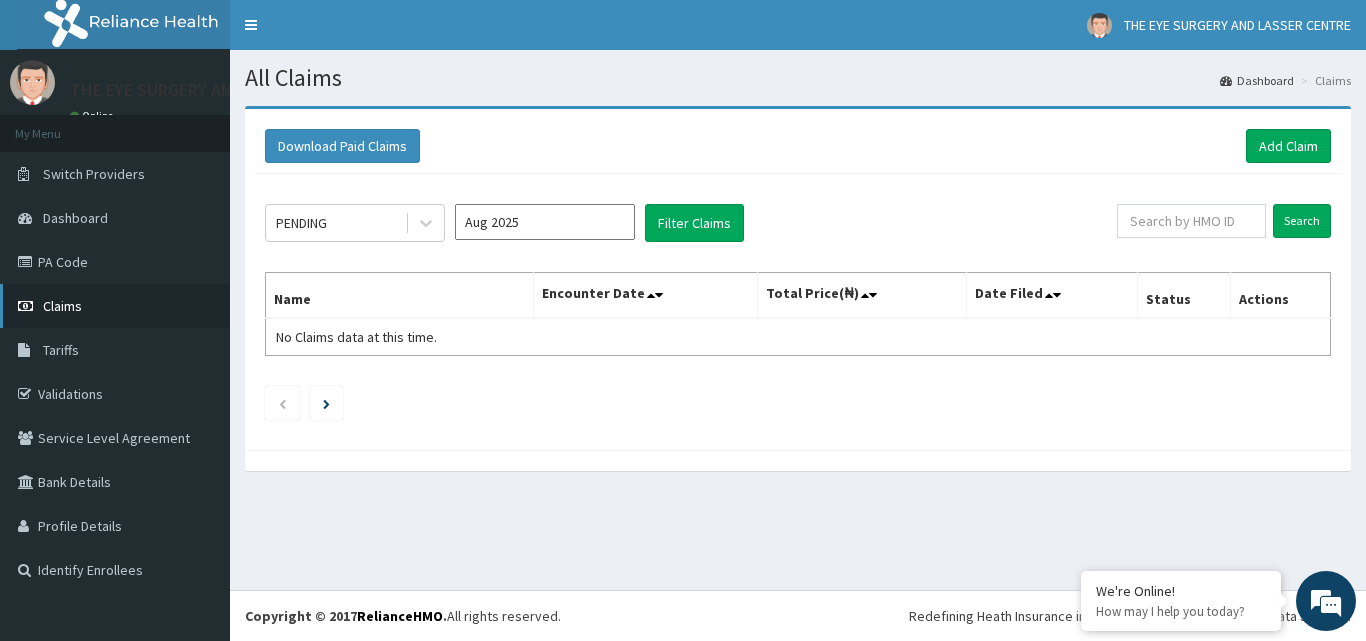 click on "Claims" at bounding box center [62, 306] 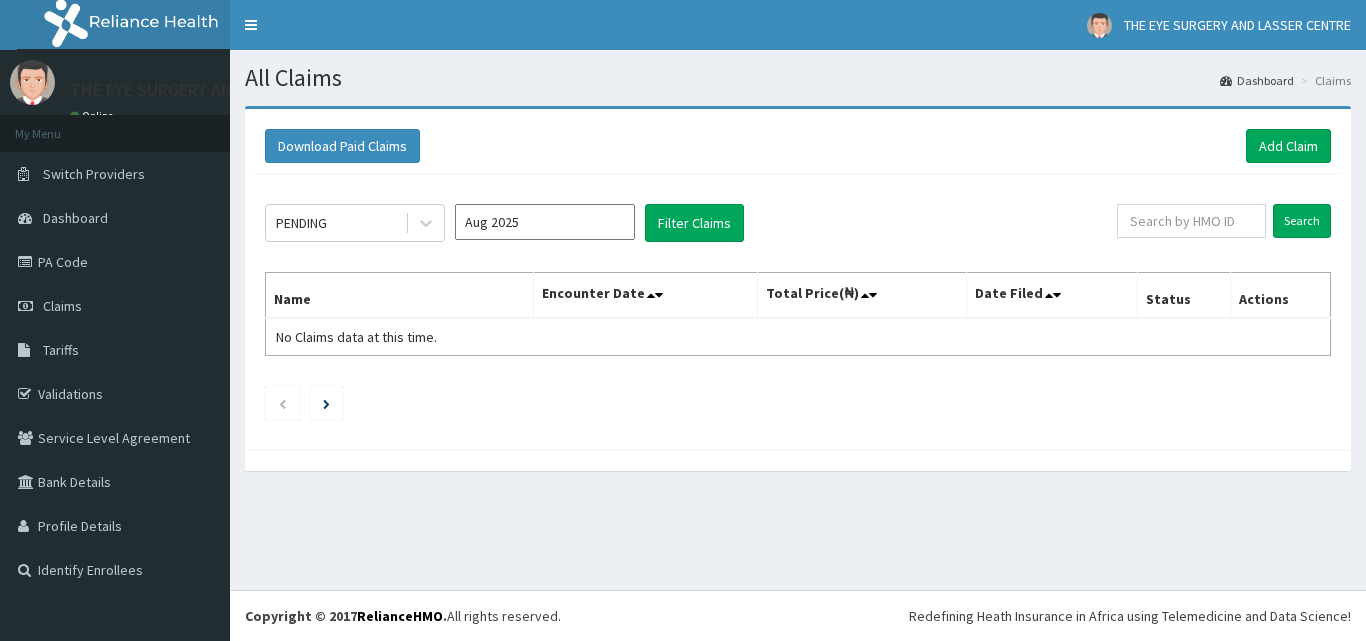 scroll, scrollTop: 0, scrollLeft: 0, axis: both 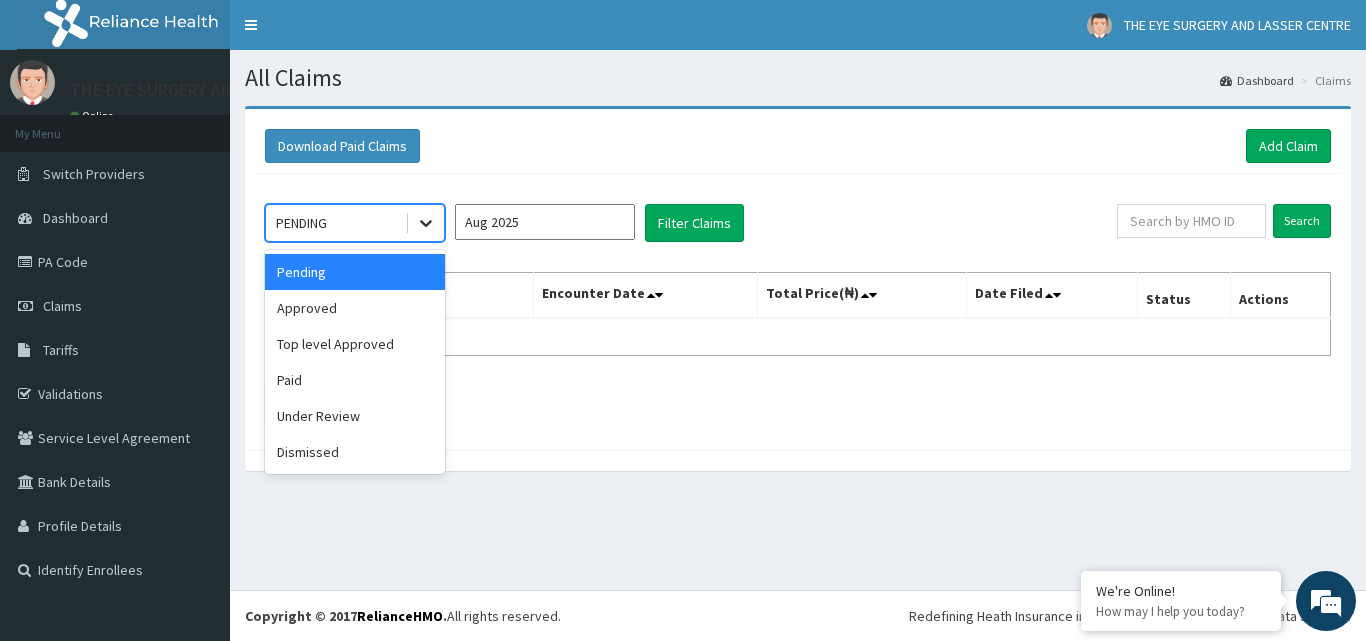 click 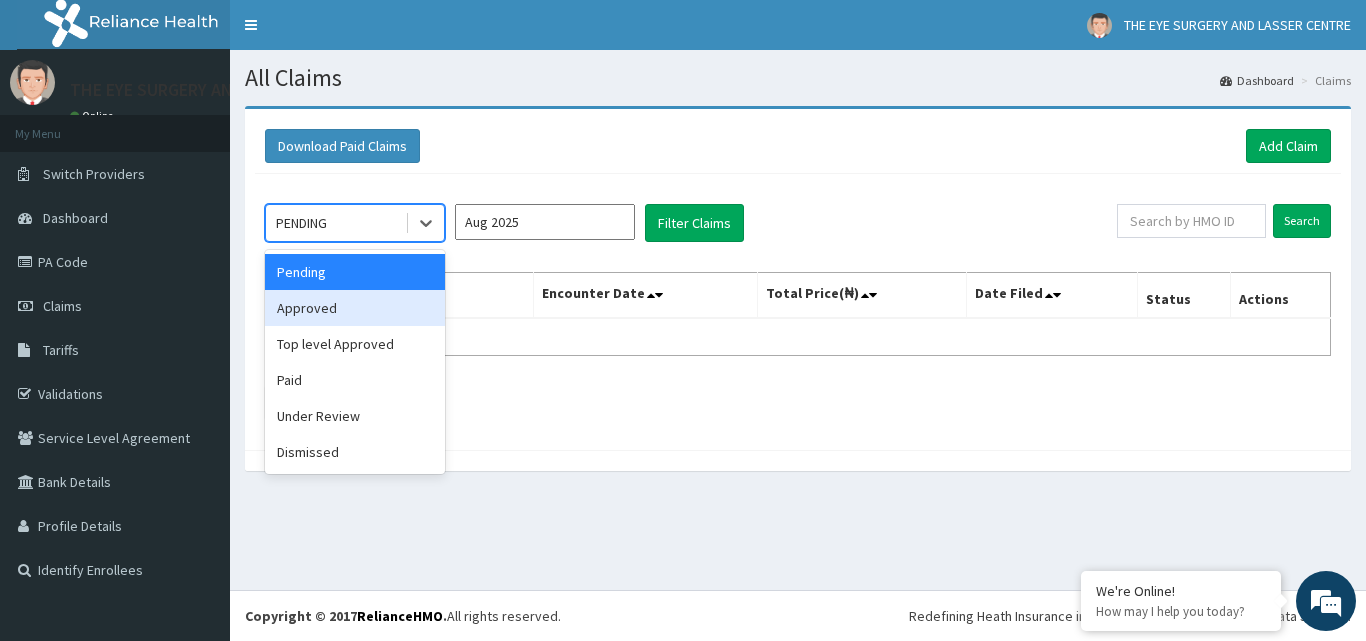 click on "Approved" at bounding box center (355, 308) 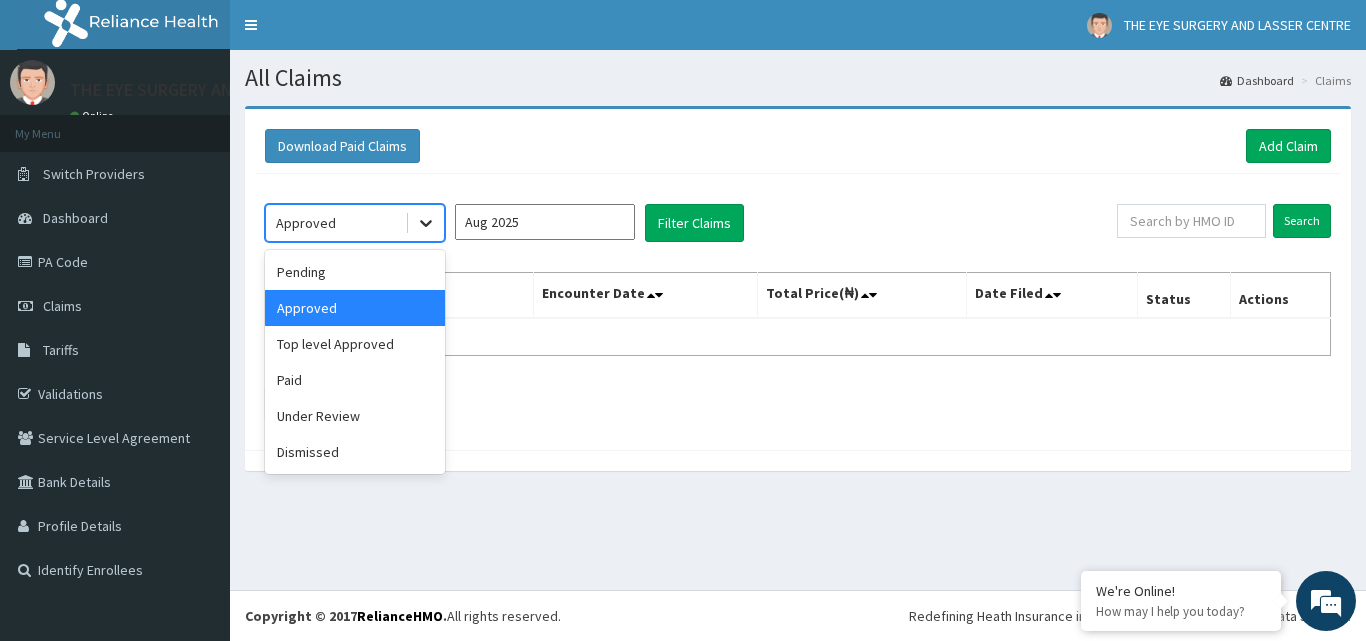 click 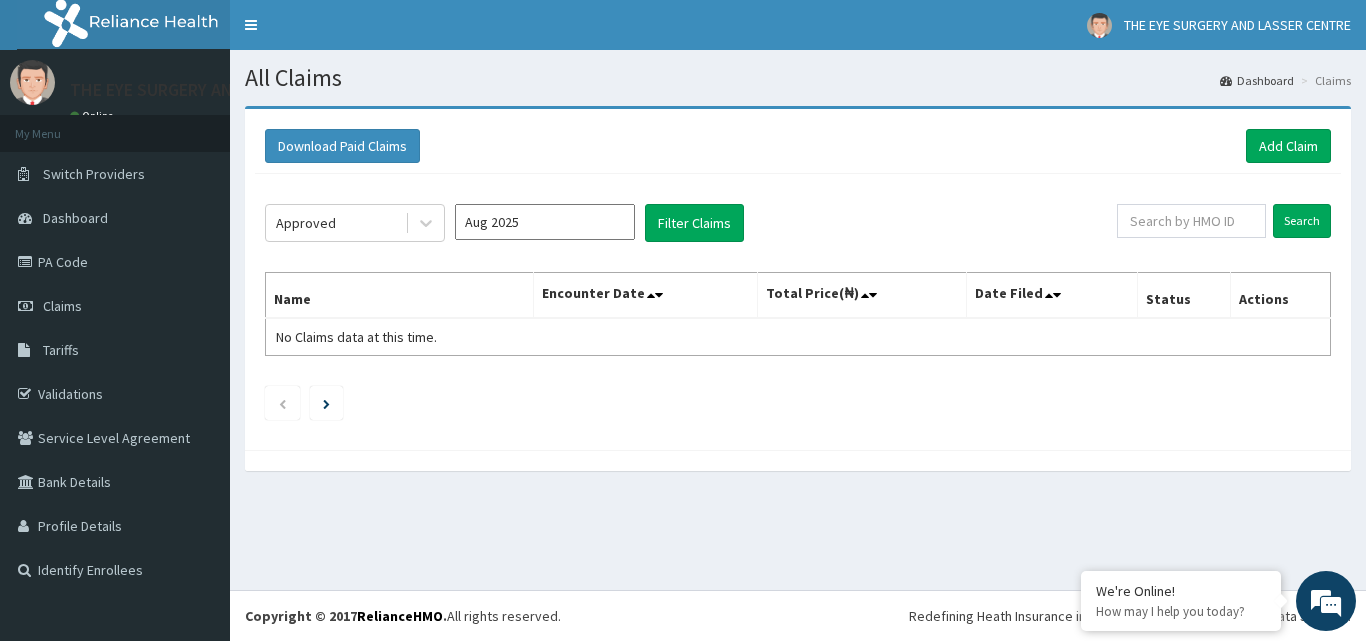 drag, startPoint x: 633, startPoint y: 396, endPoint x: 642, endPoint y: 368, distance: 29.410883 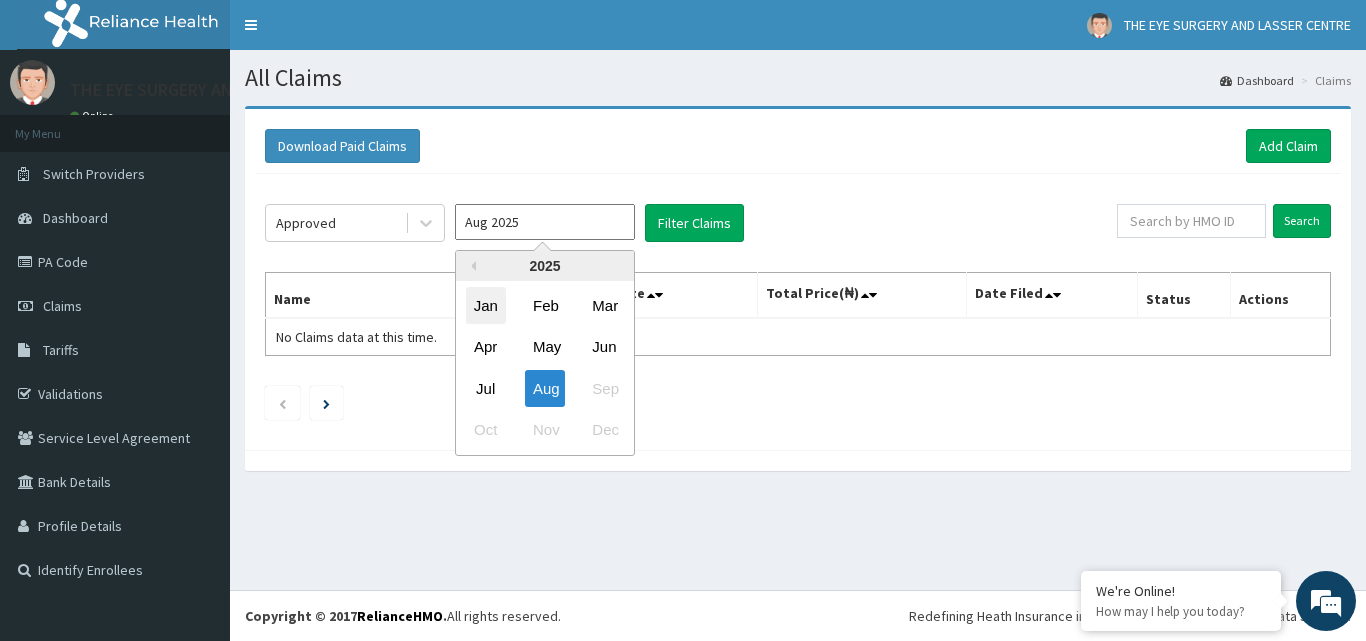 click on "Jan" at bounding box center [486, 305] 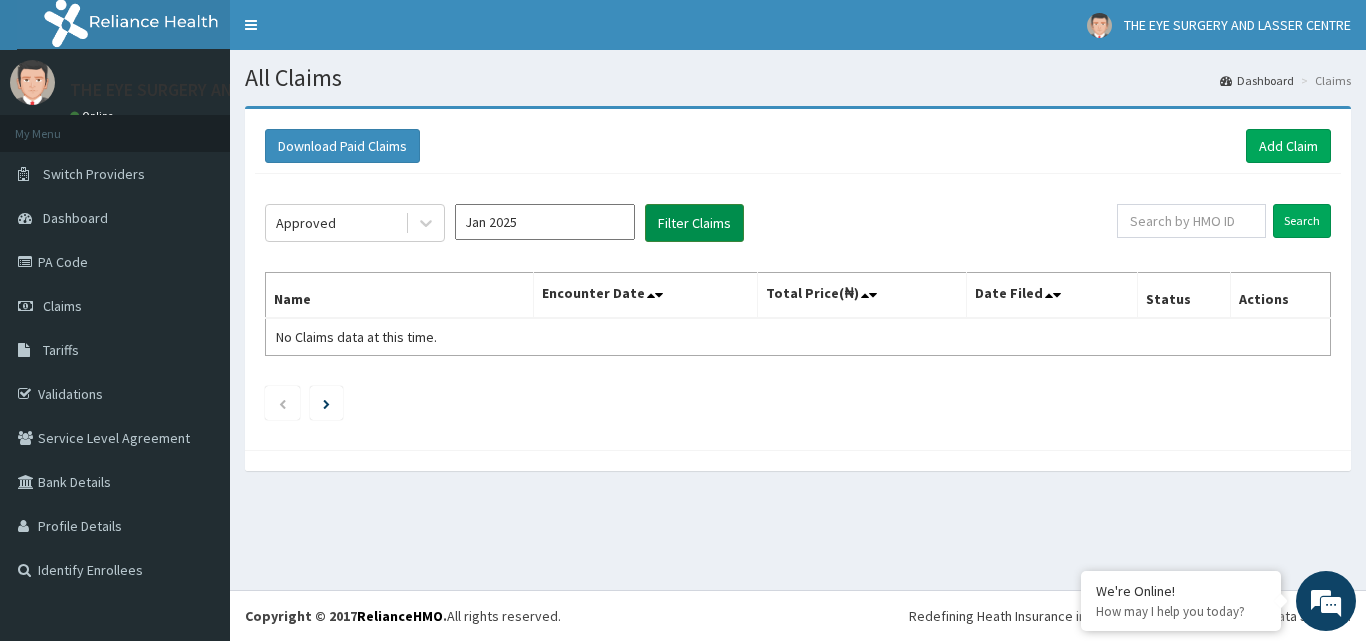 click on "Filter Claims" at bounding box center (694, 223) 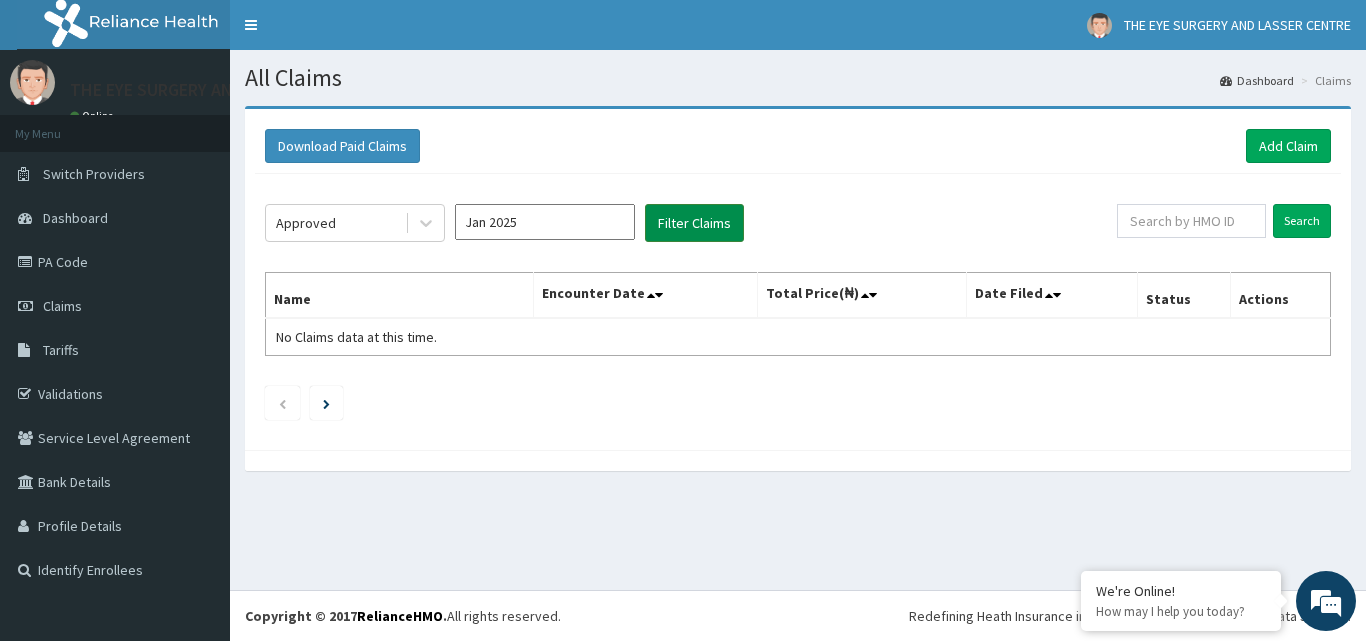 scroll, scrollTop: 0, scrollLeft: 0, axis: both 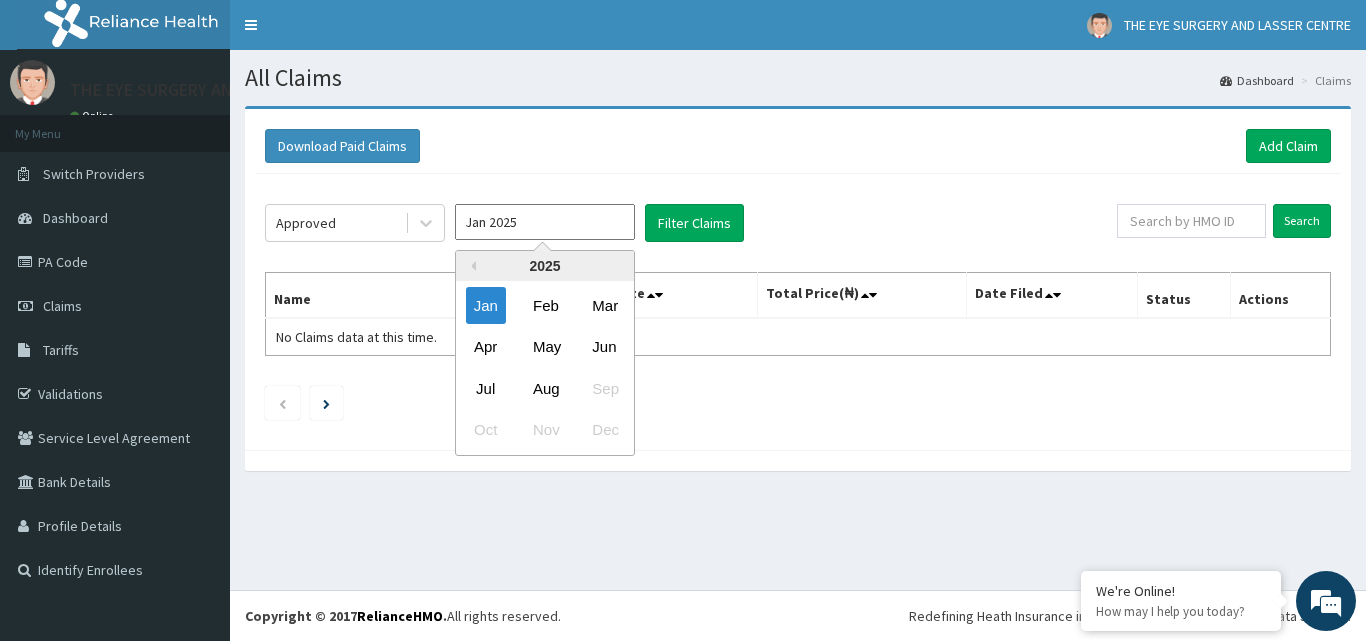 click on "Jan 2025" at bounding box center (545, 222) 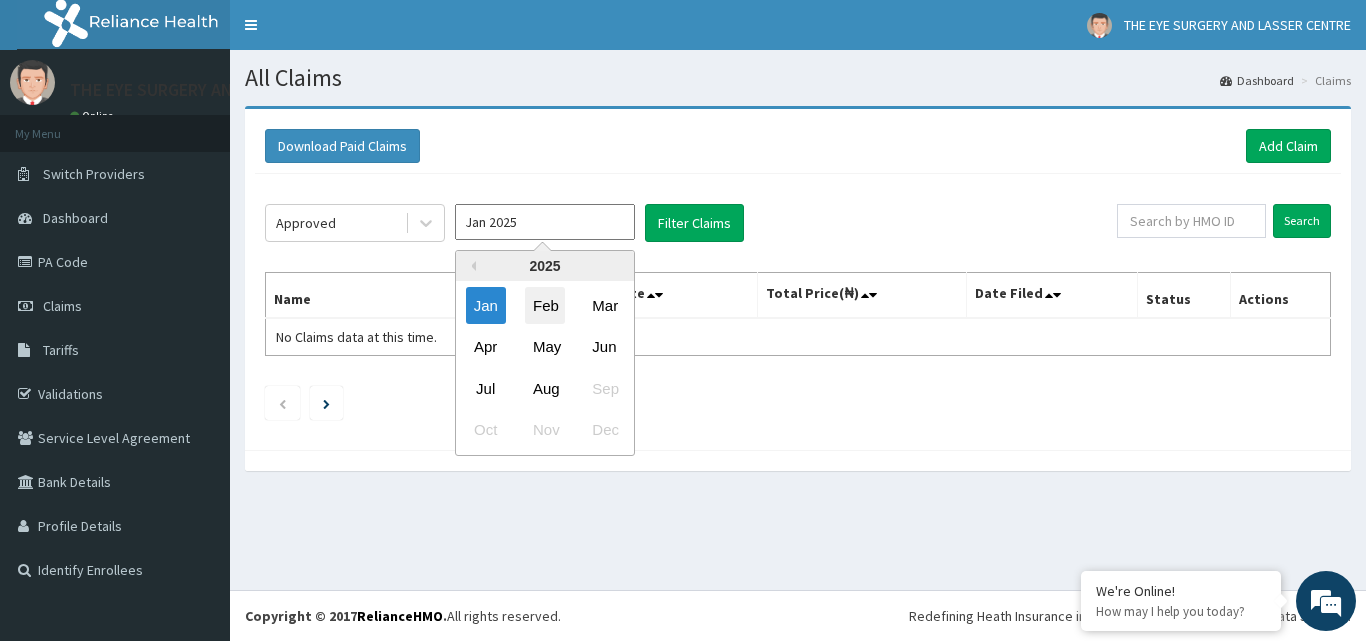 click on "Feb" at bounding box center [545, 305] 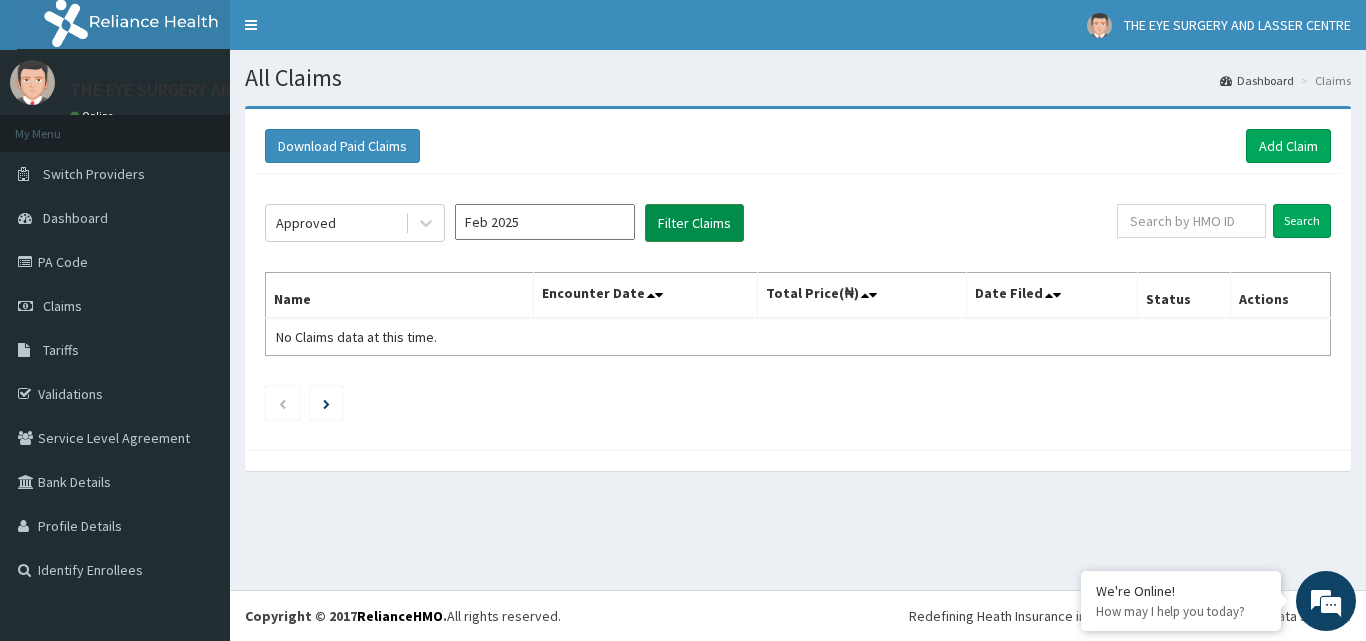 click on "Filter Claims" at bounding box center (694, 223) 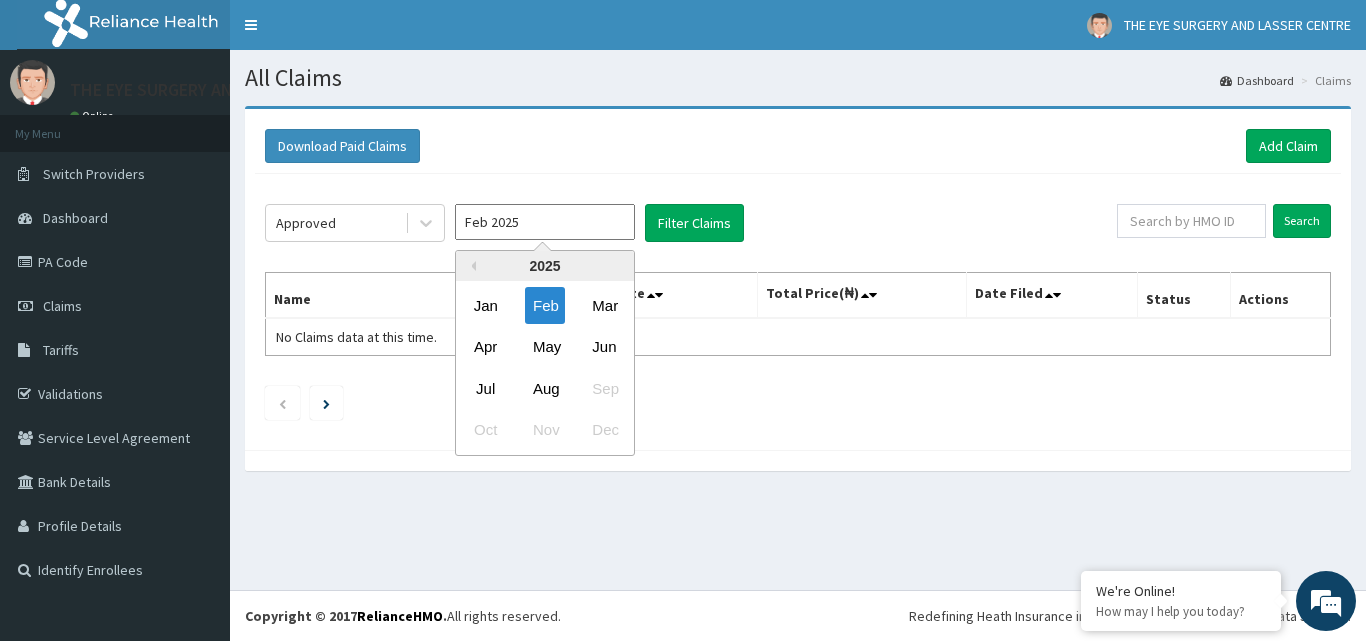 click on "Feb 2025" at bounding box center (545, 222) 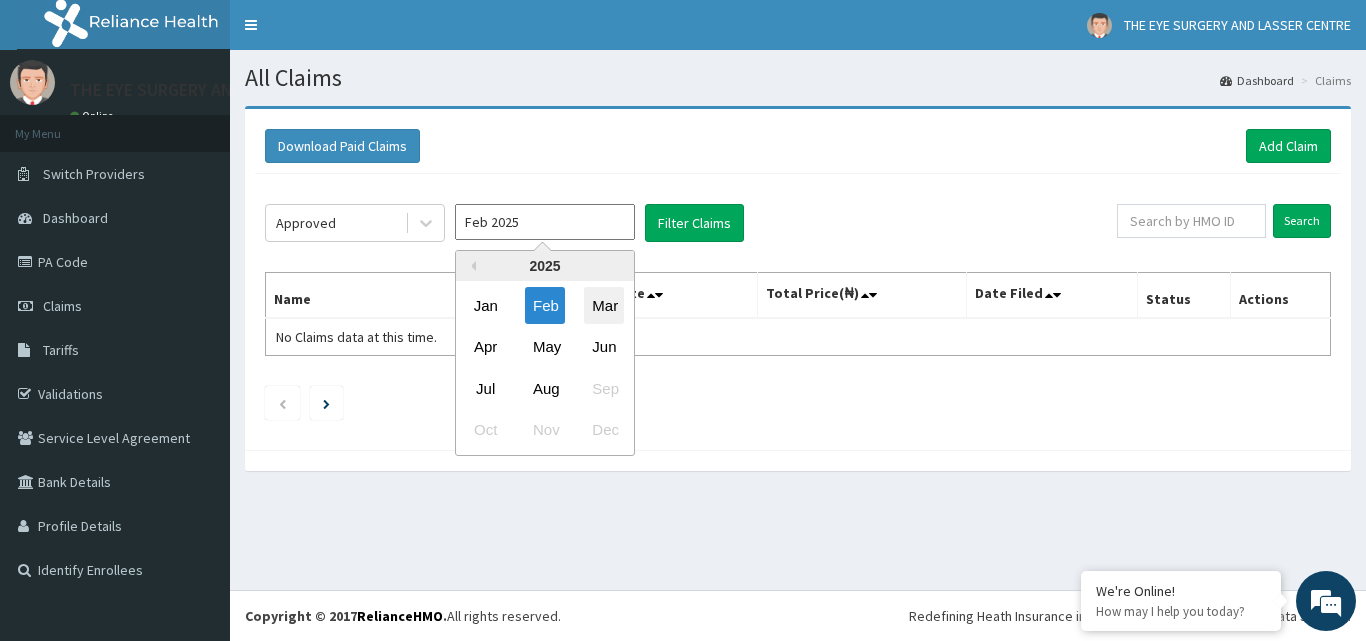 click on "Mar" at bounding box center [604, 305] 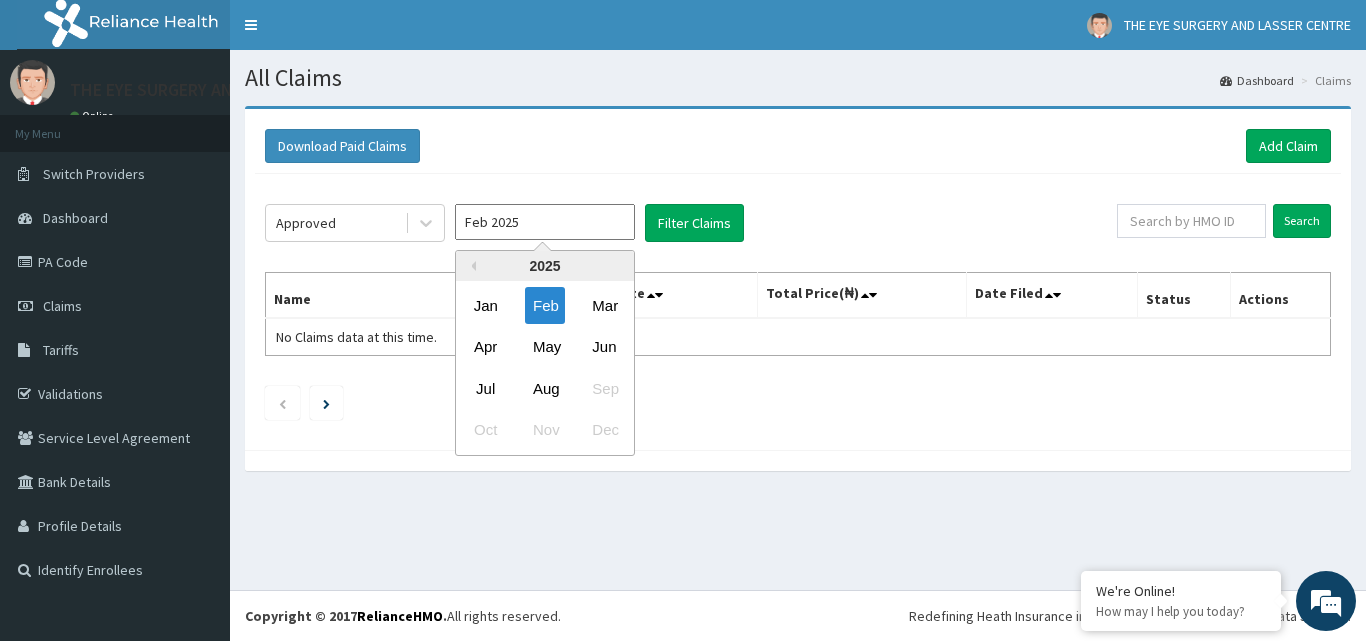 type on "Mar 2025" 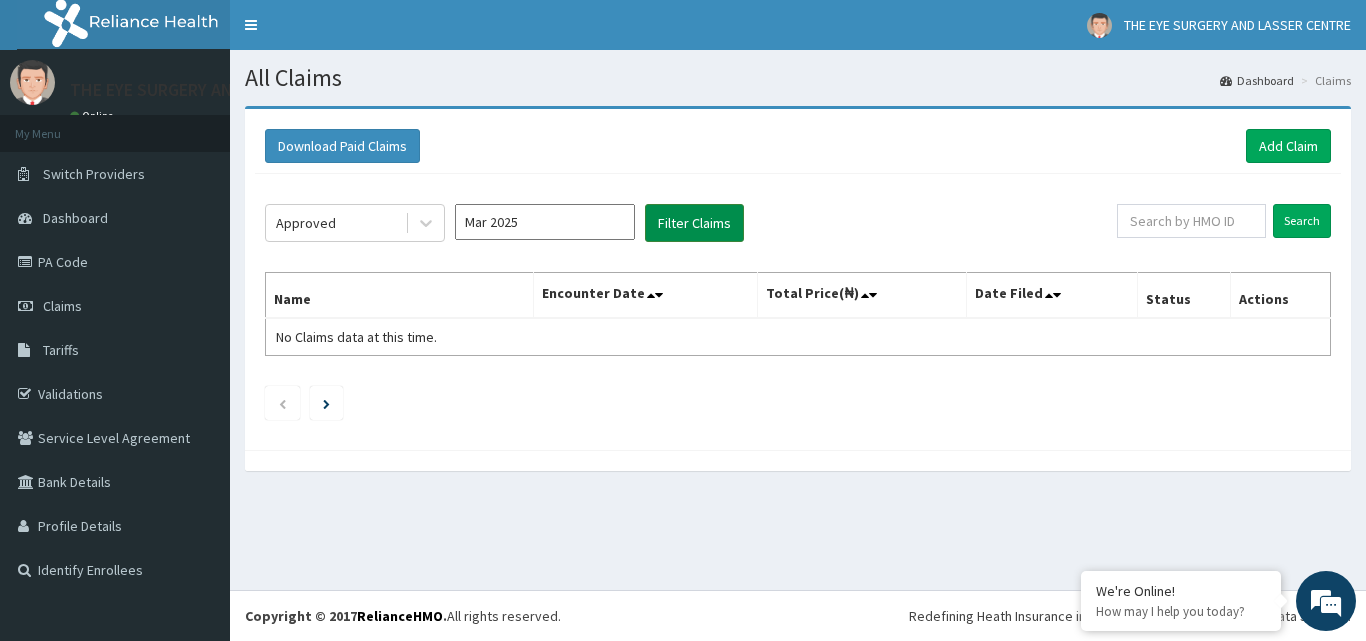 click on "Filter Claims" at bounding box center [694, 223] 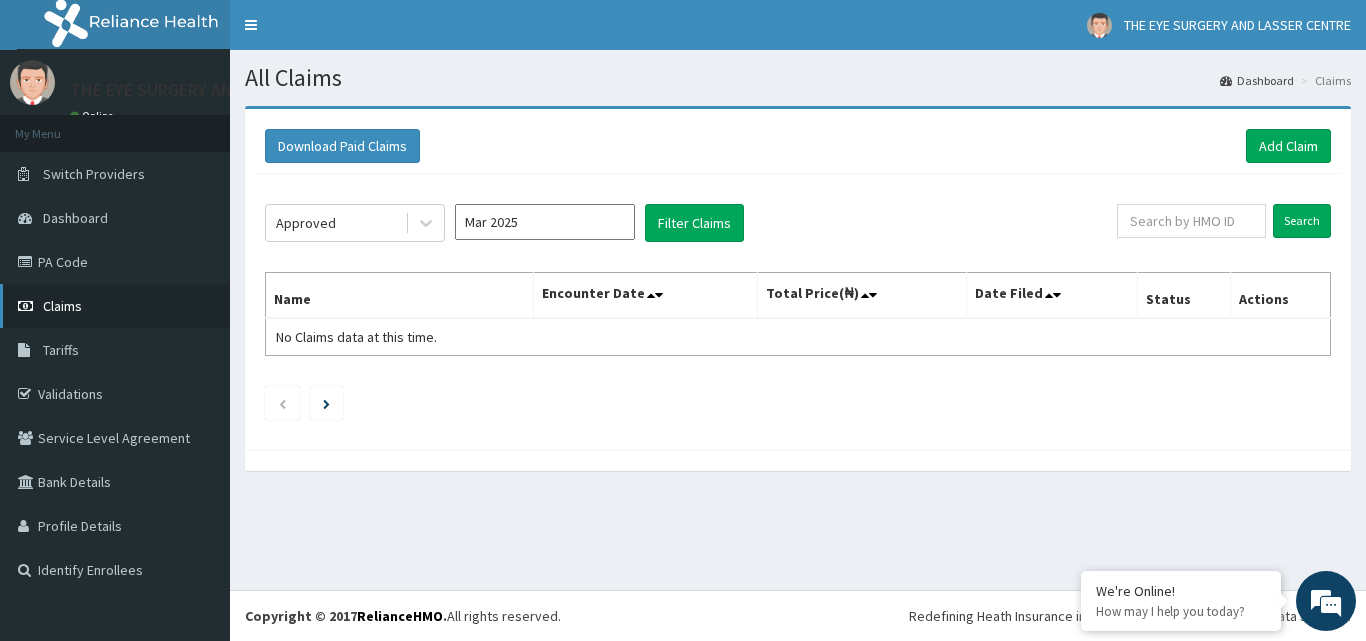 click on "Claims" at bounding box center (115, 306) 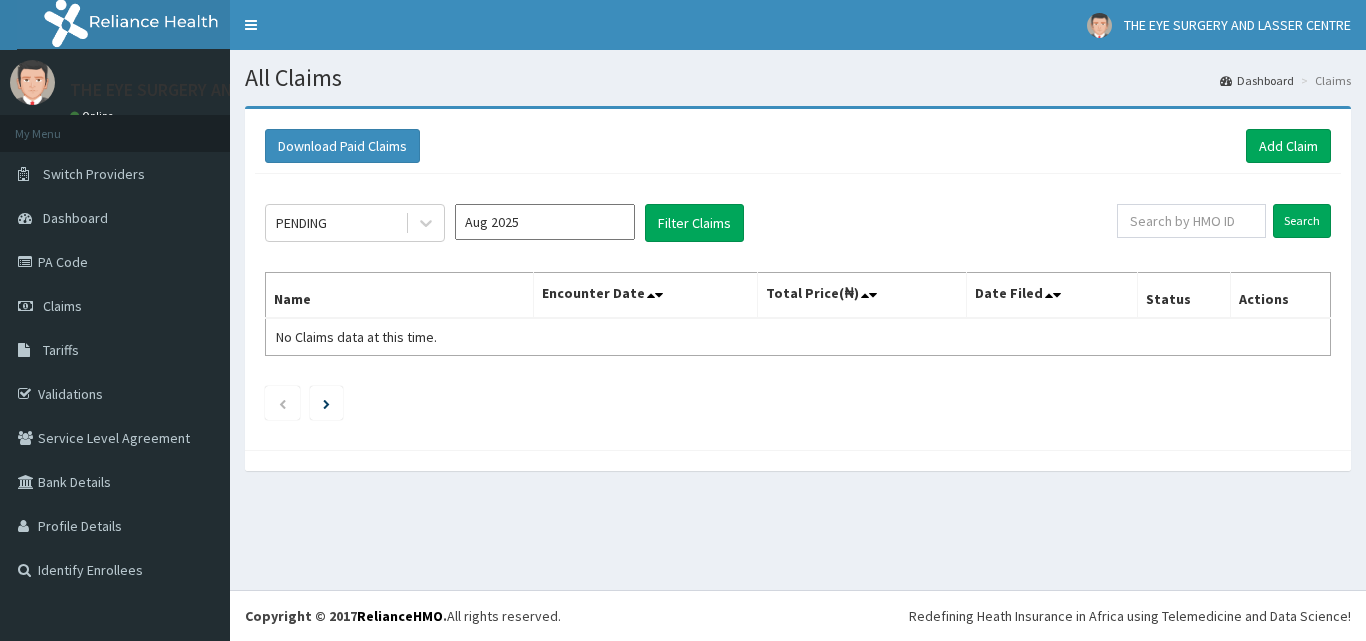 scroll, scrollTop: 0, scrollLeft: 0, axis: both 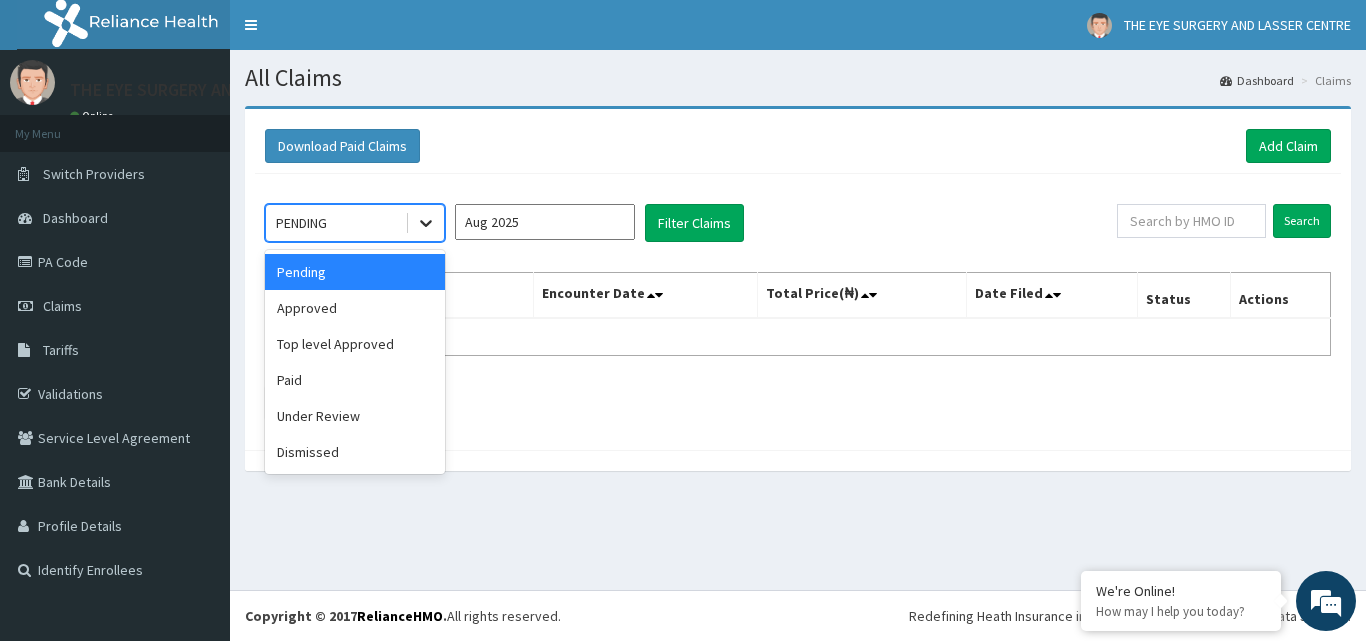 click 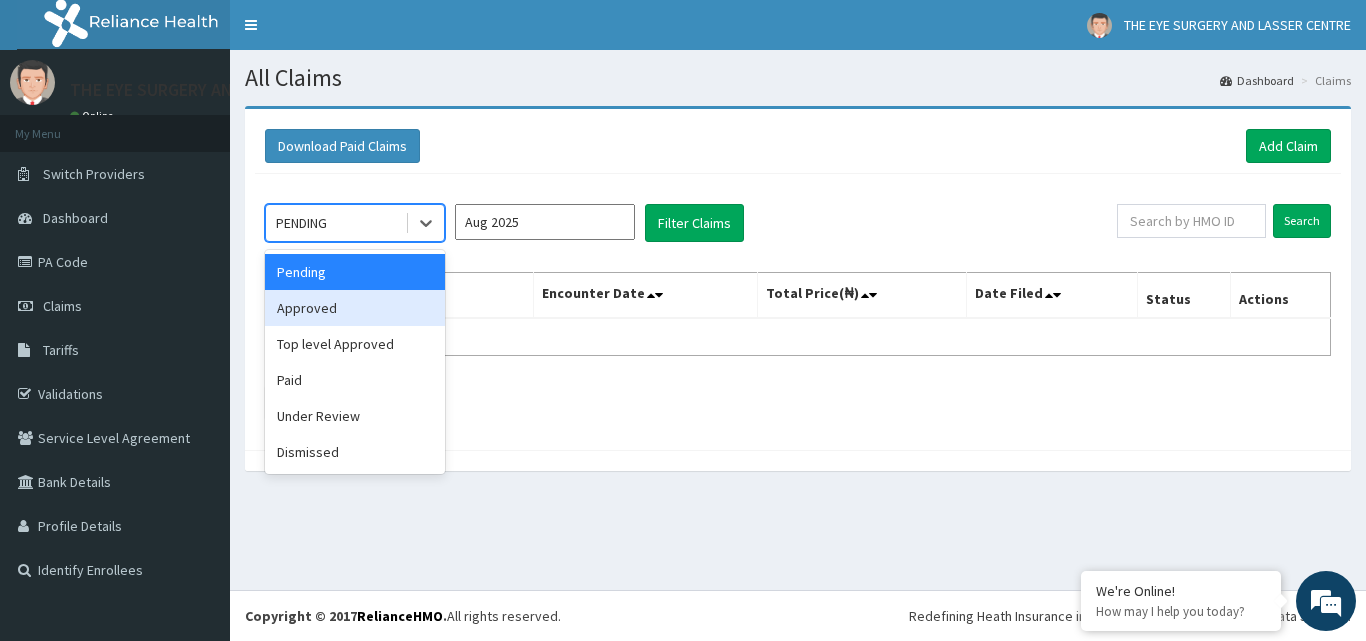 click on "Approved" at bounding box center [355, 308] 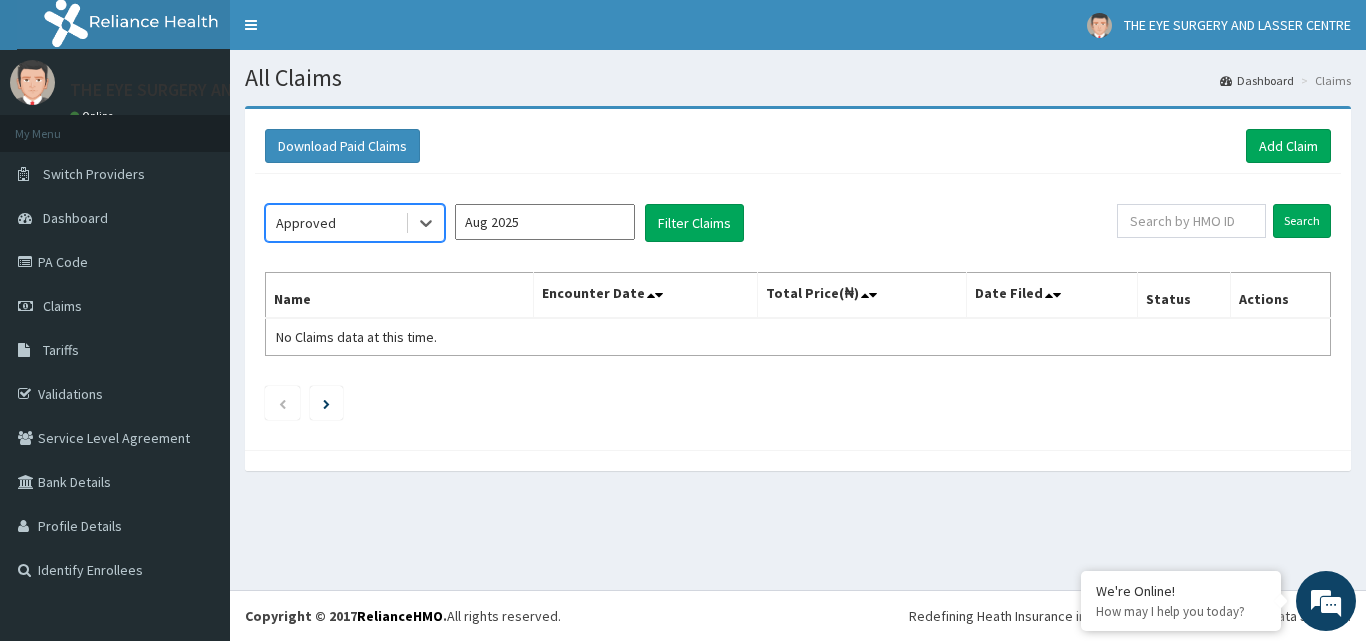 click on "Aug 2025" at bounding box center (545, 222) 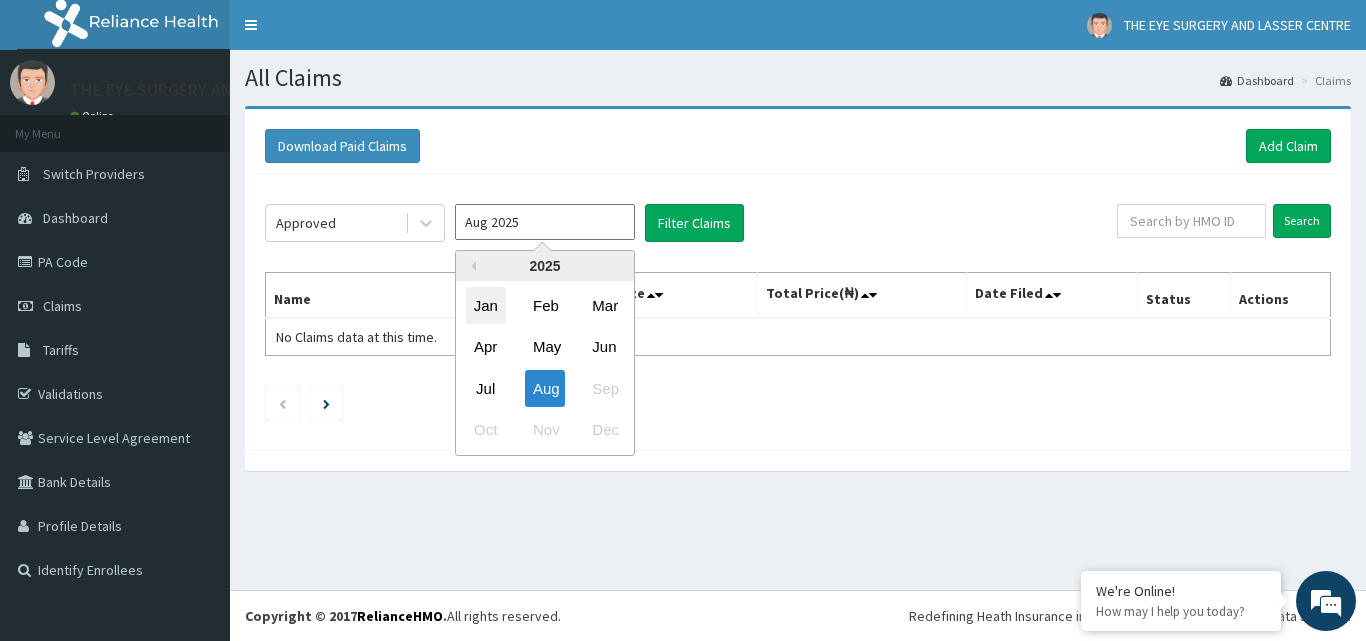 click on "Jan" at bounding box center [486, 305] 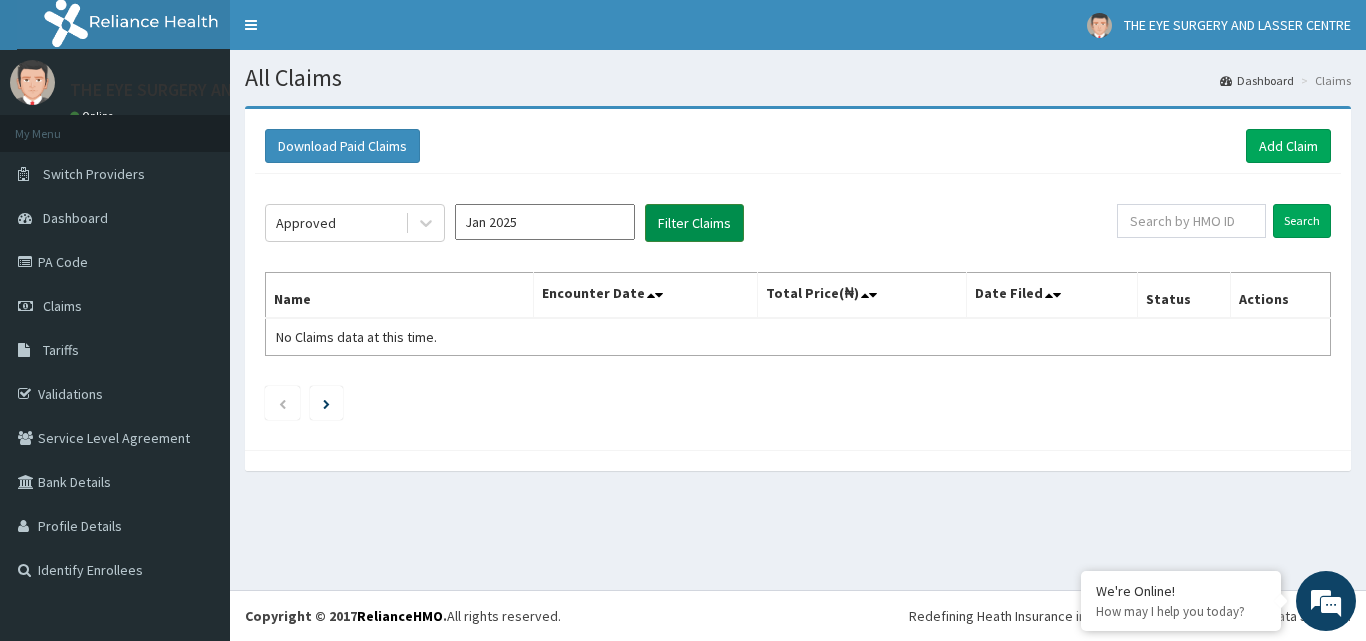 click on "Filter Claims" at bounding box center [694, 223] 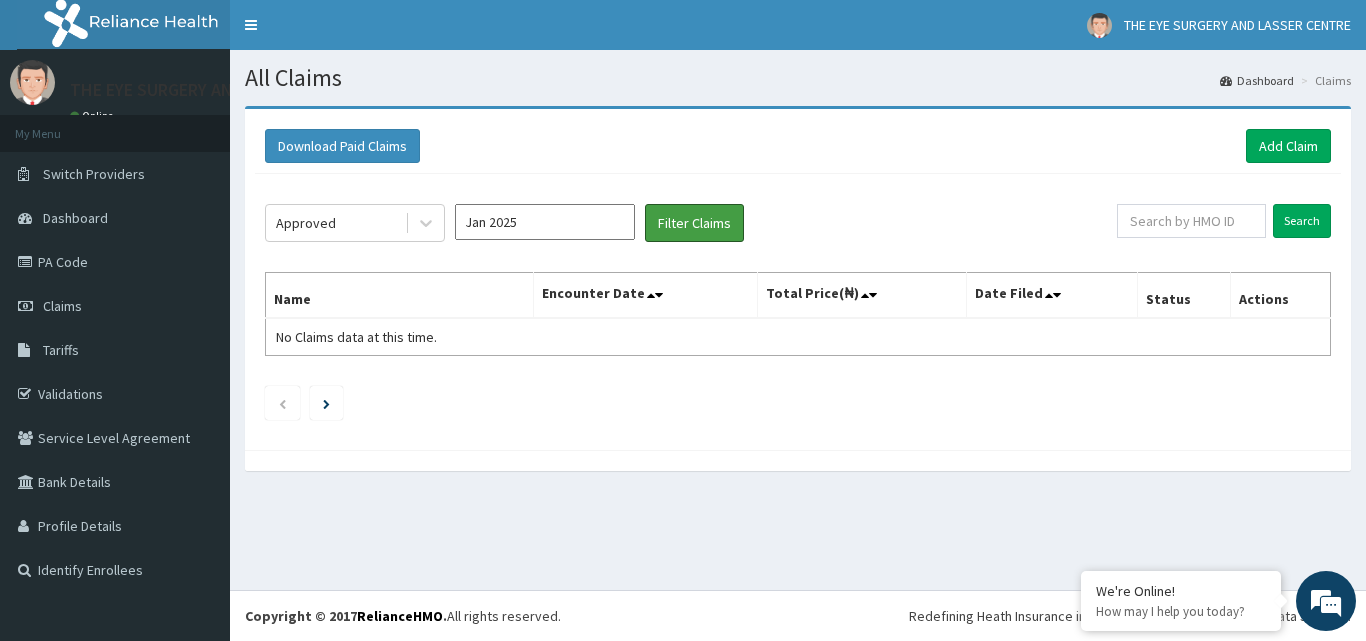 scroll, scrollTop: 0, scrollLeft: 0, axis: both 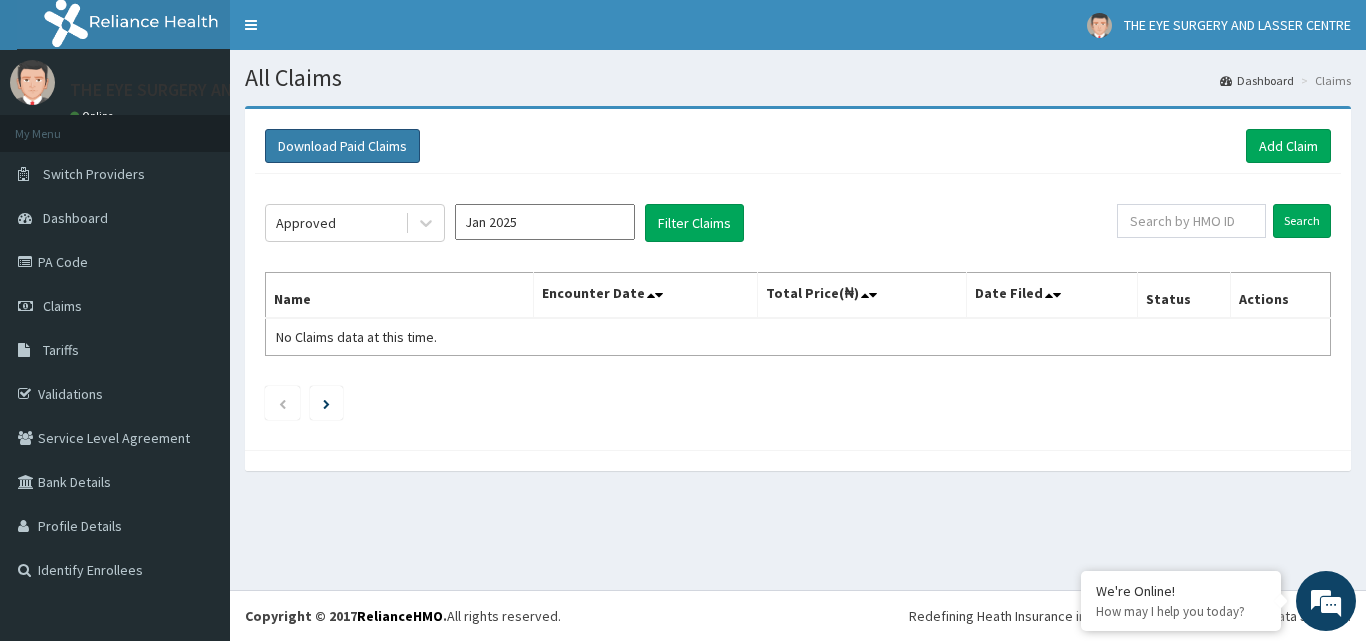 click on "Download Paid Claims" at bounding box center (342, 146) 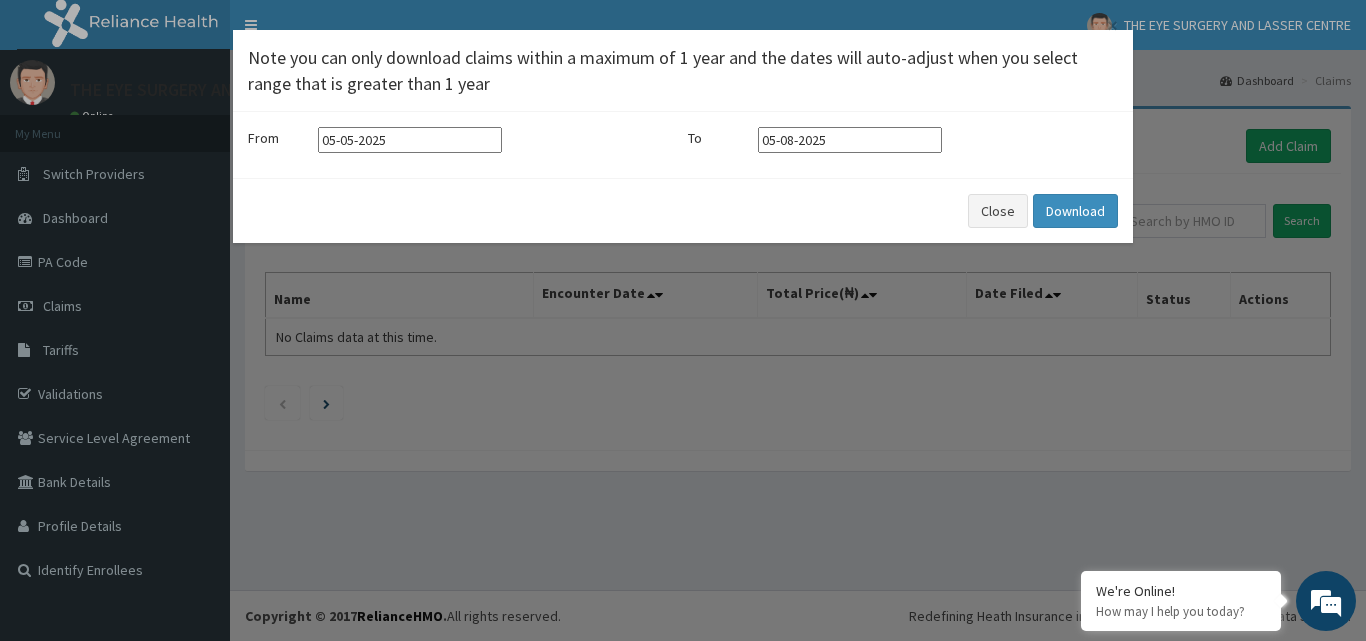 click on "05-05-2025" at bounding box center (410, 140) 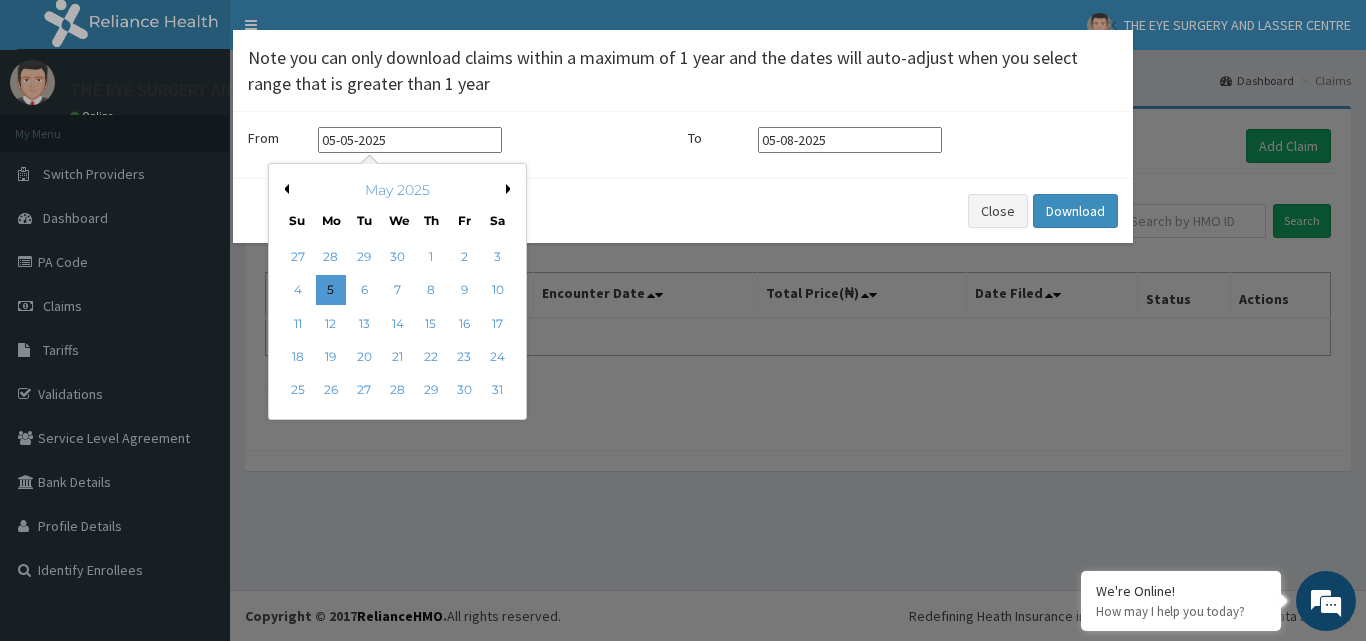 click on "May 2025" at bounding box center [397, 190] 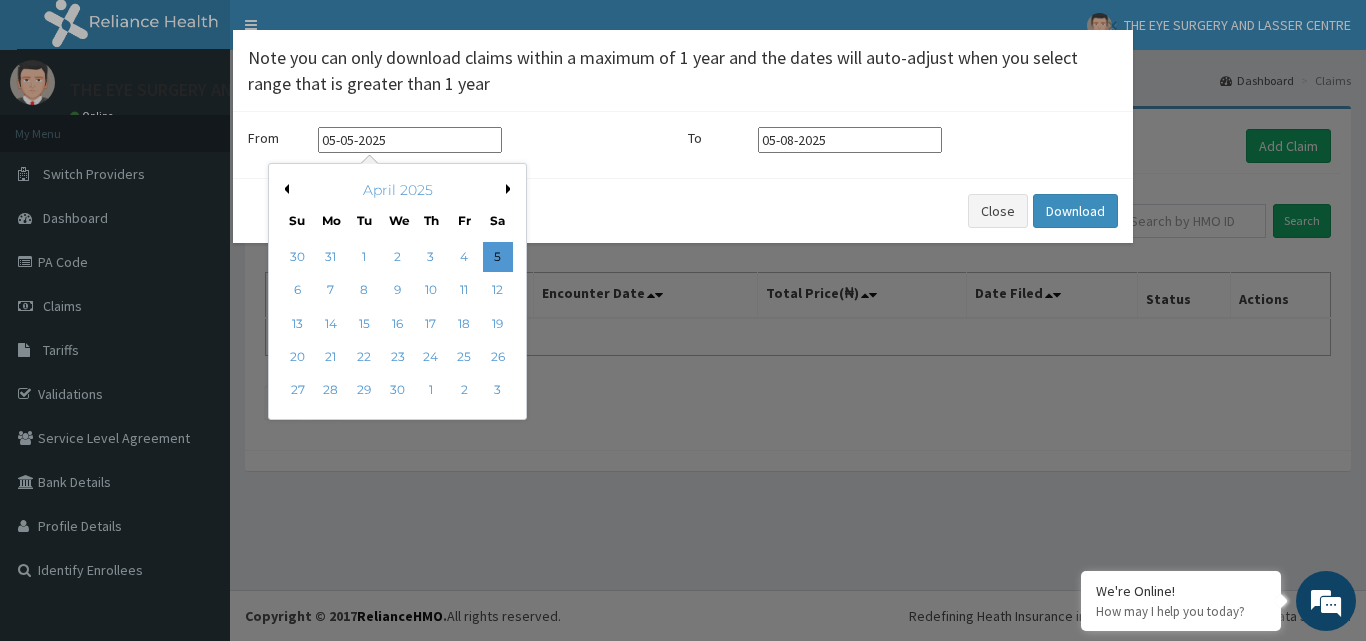 click on "Previous Month" at bounding box center [284, 189] 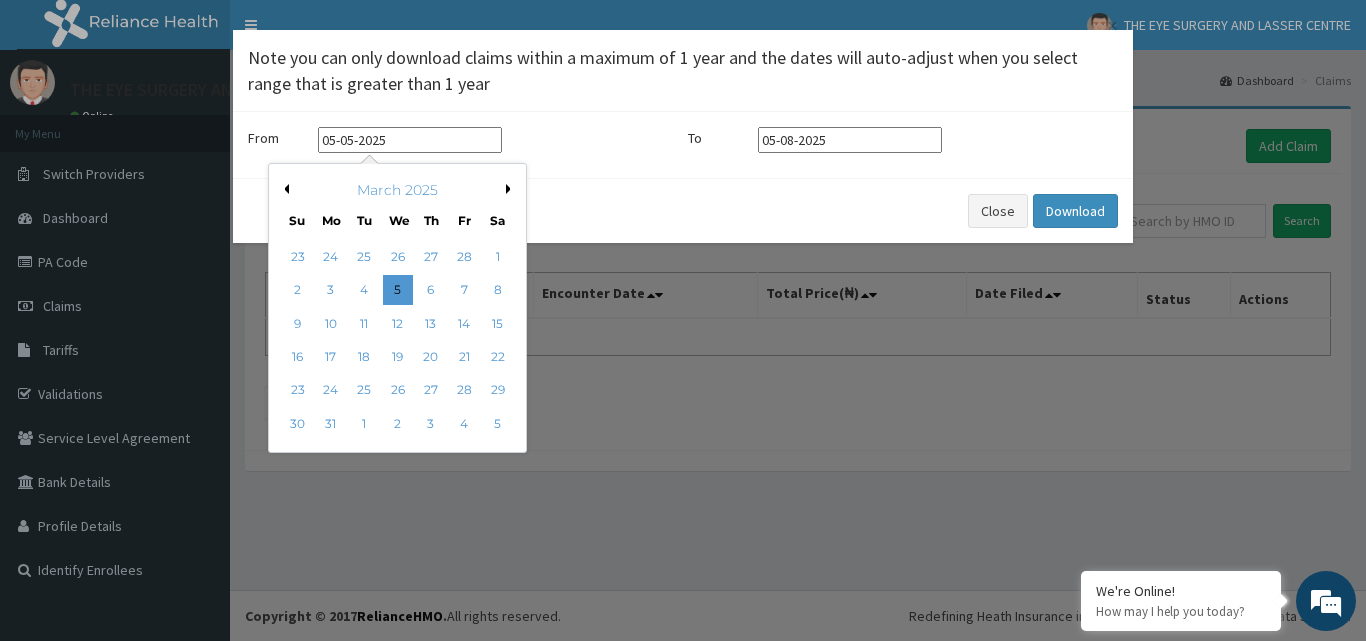 click on "Previous Month" at bounding box center (284, 189) 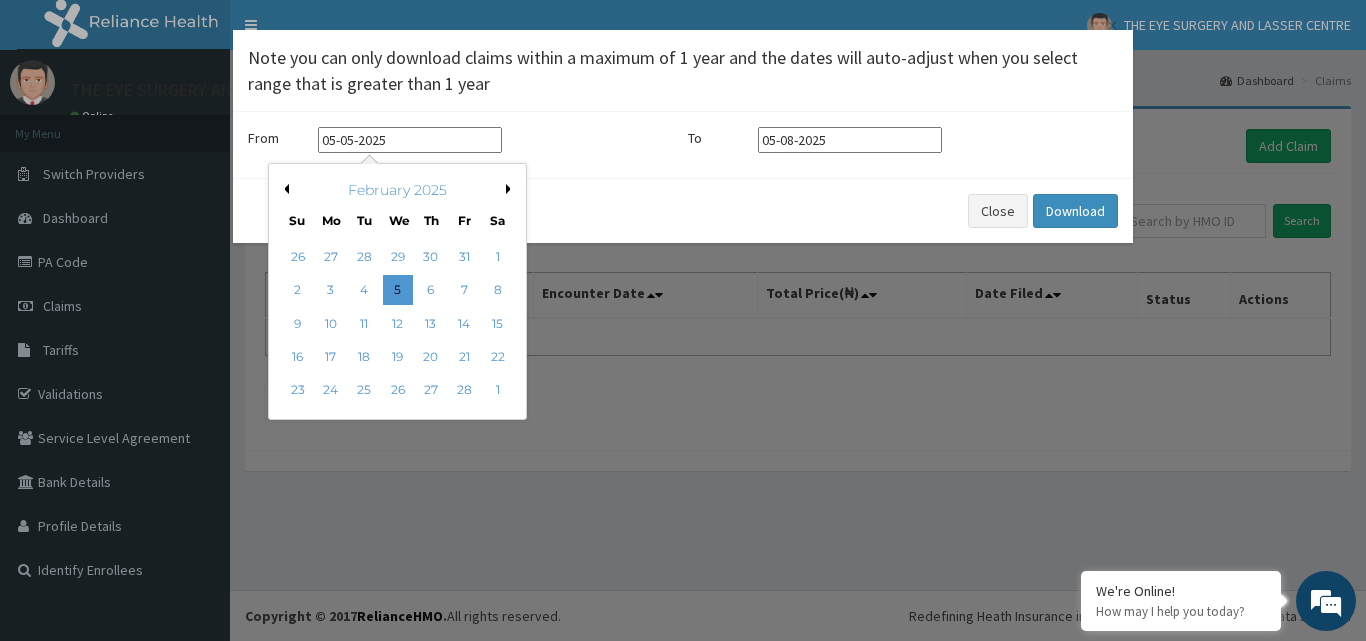 click on "Previous Month" at bounding box center [284, 189] 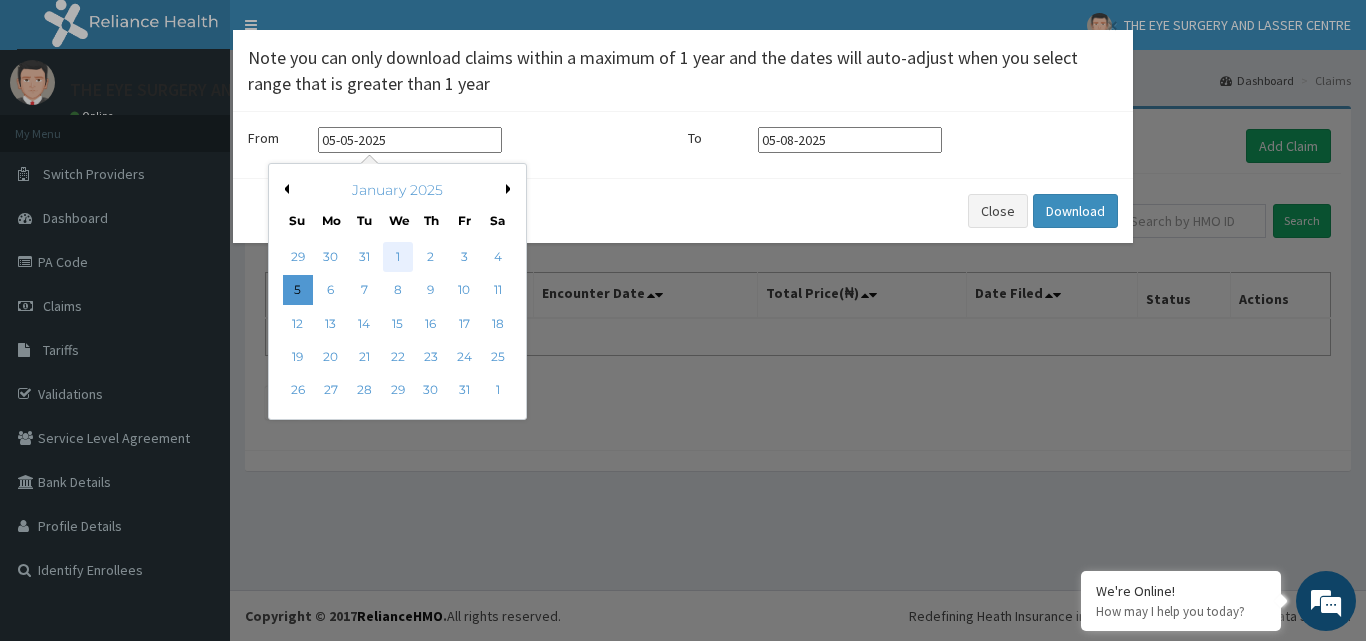 click on "1" at bounding box center (398, 257) 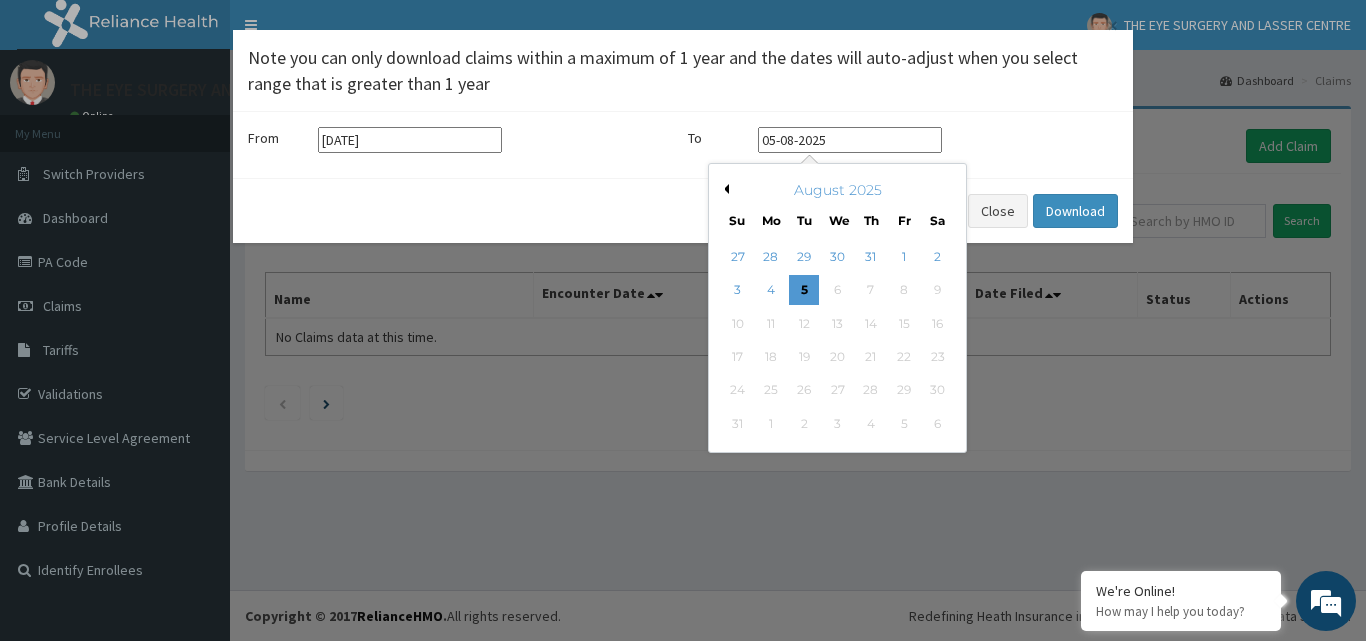 click on "05-08-2025" at bounding box center (850, 140) 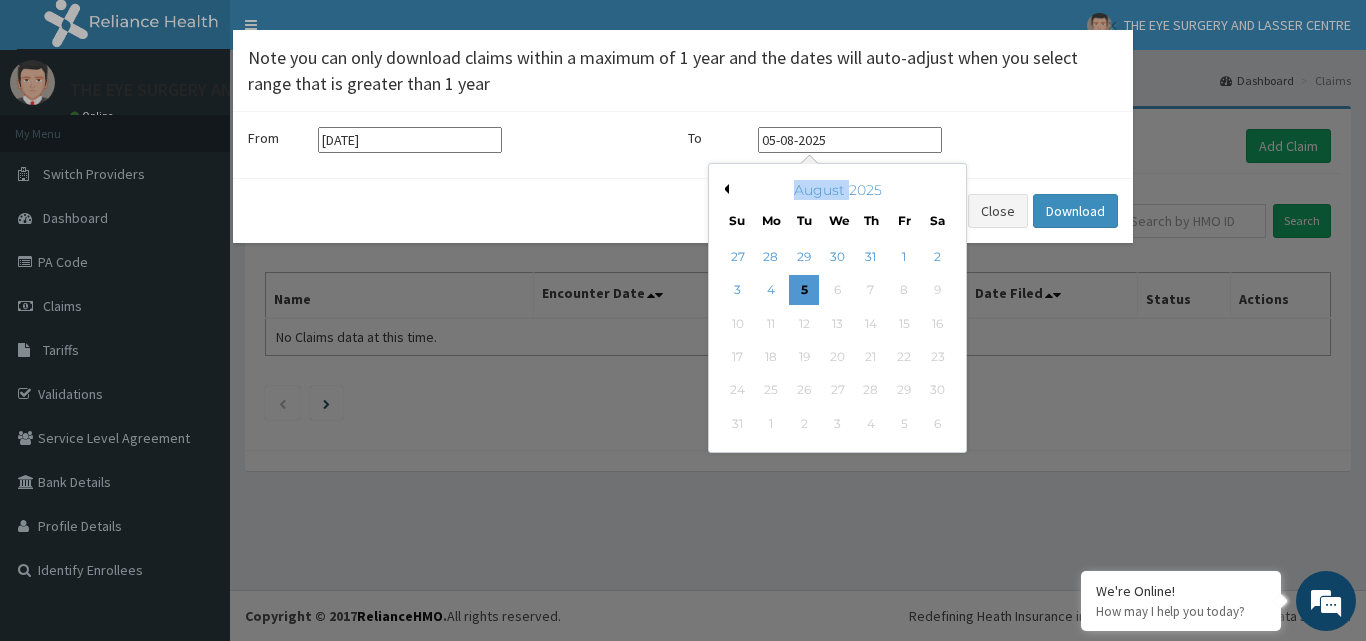 click on "August 2025" at bounding box center (837, 190) 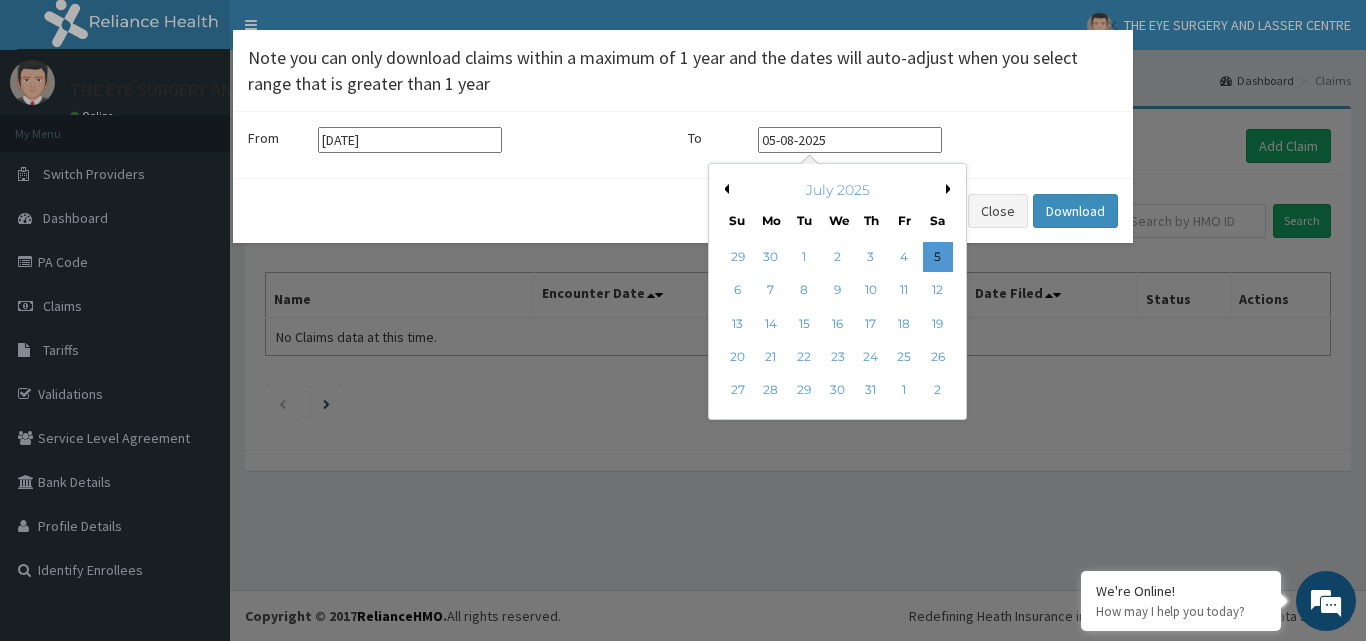 click on "Previous Month" at bounding box center (724, 189) 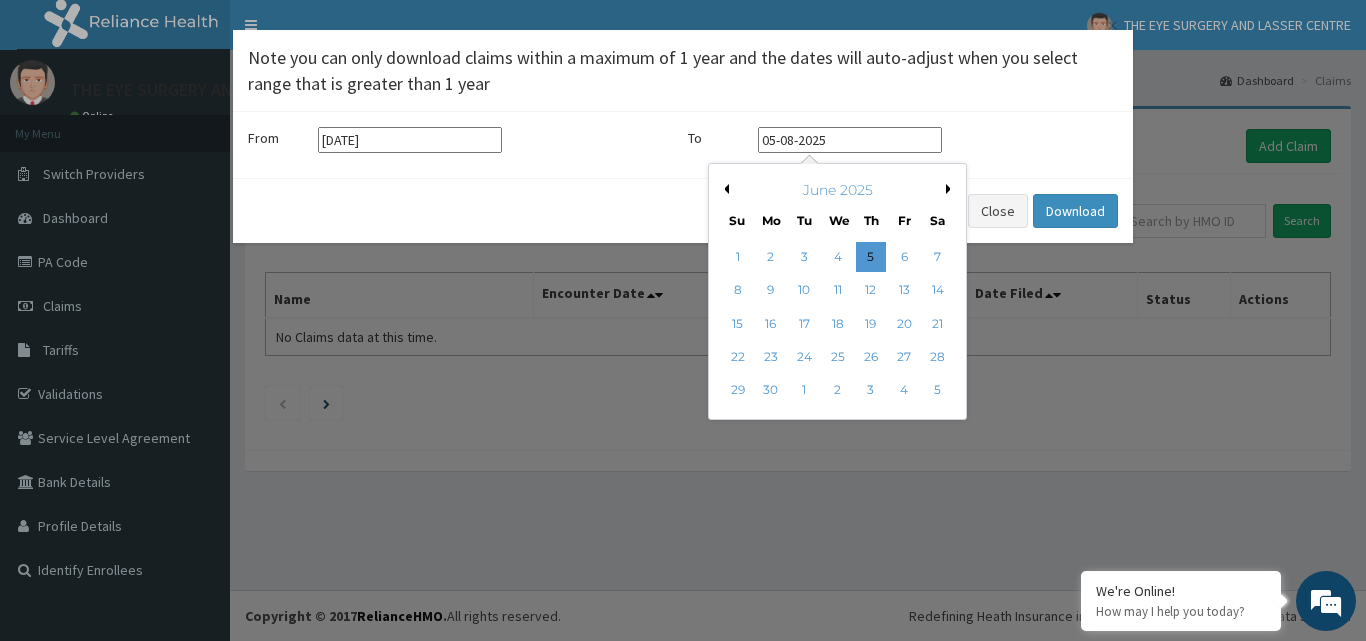 click on "05-08-2025" at bounding box center [850, 140] 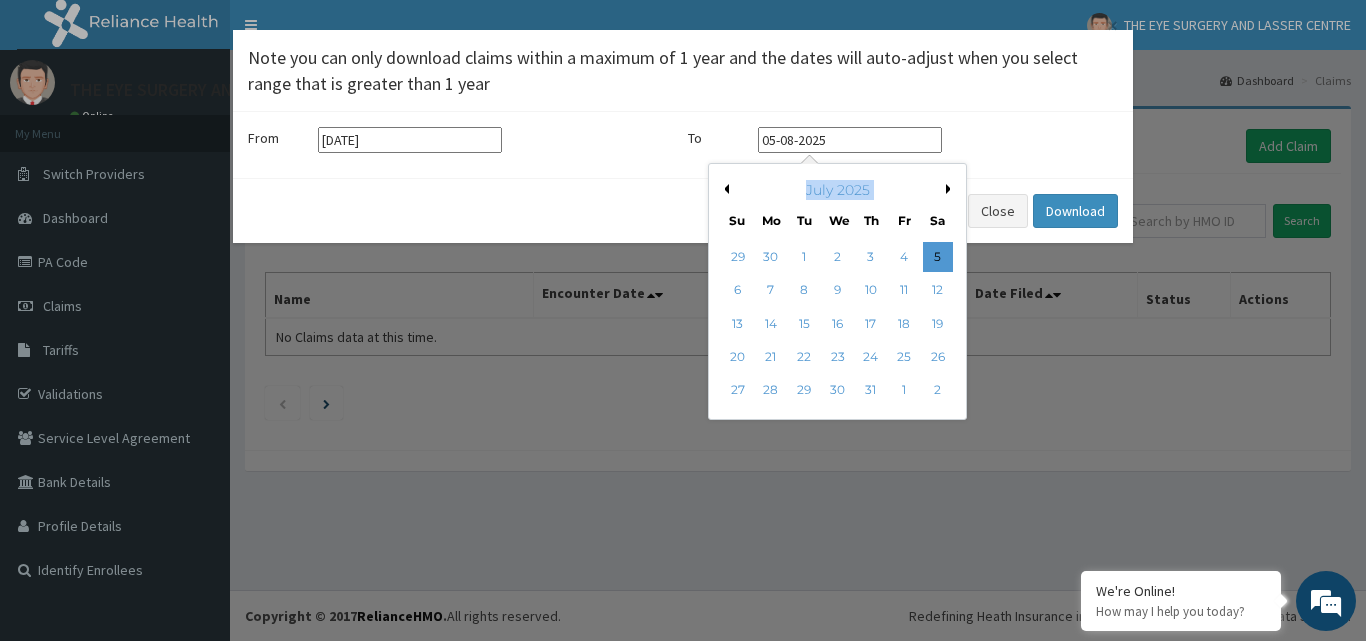 click on "Next Month" at bounding box center [951, 189] 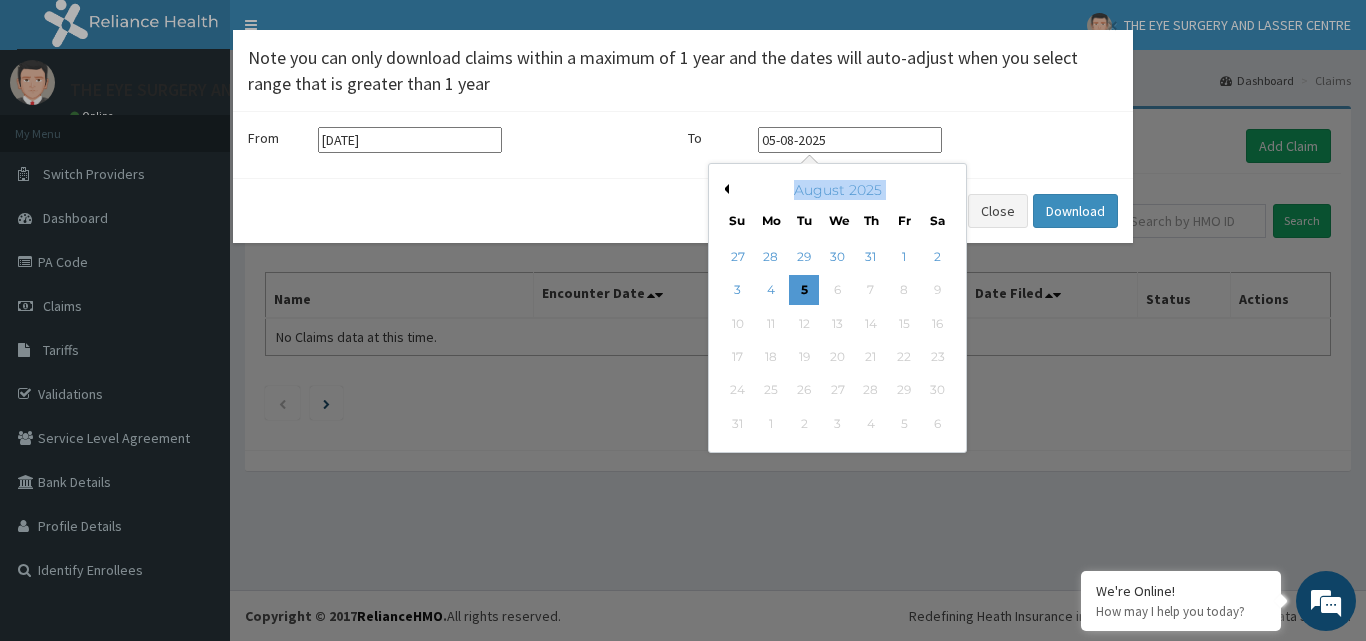 click on "August 2025" at bounding box center [837, 190] 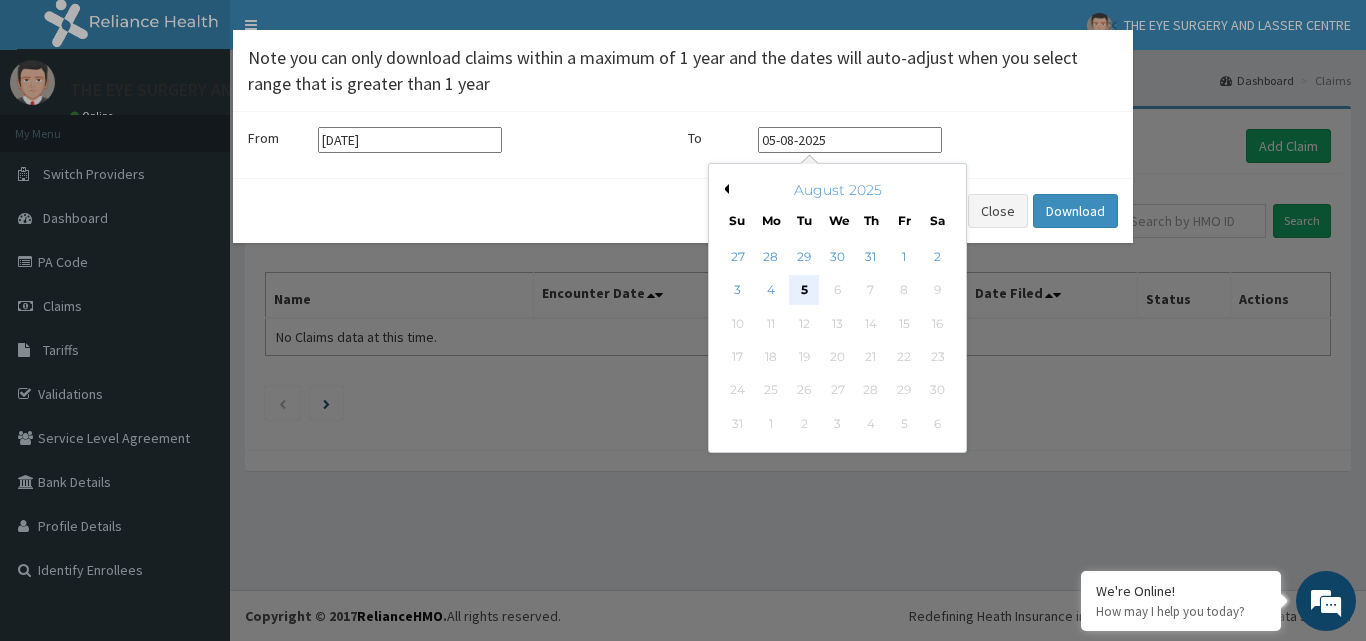 click on "5" at bounding box center (804, 291) 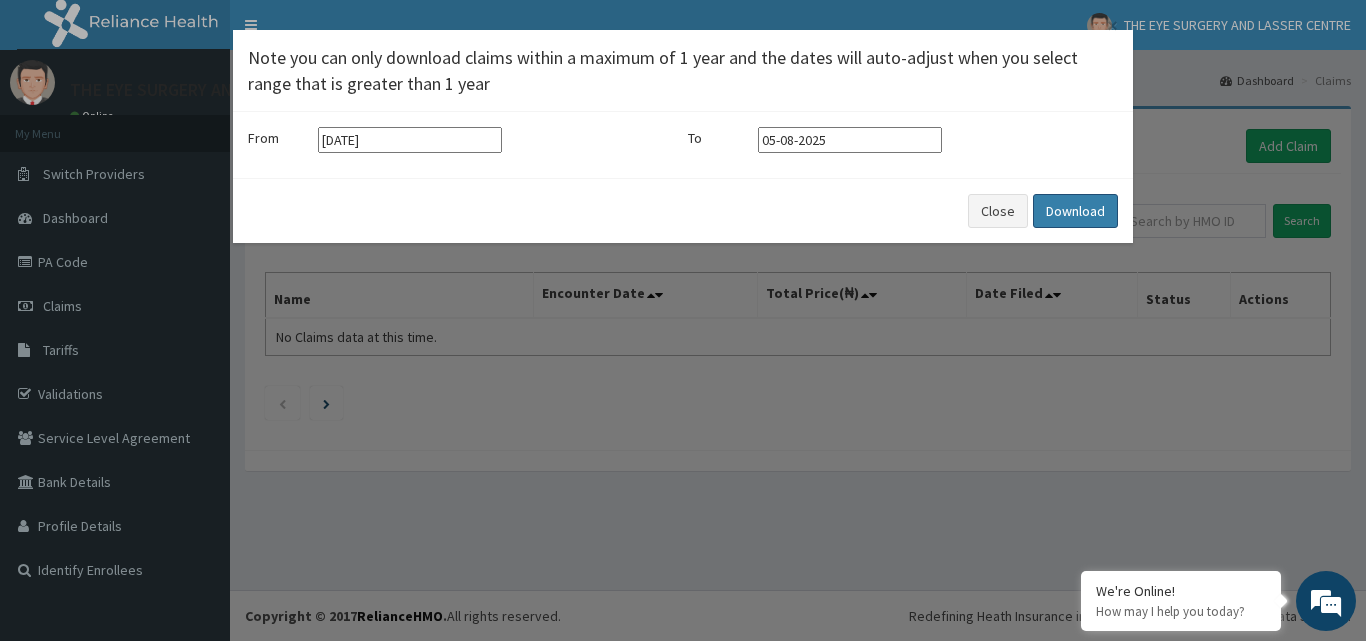 click on "Download" at bounding box center [1075, 211] 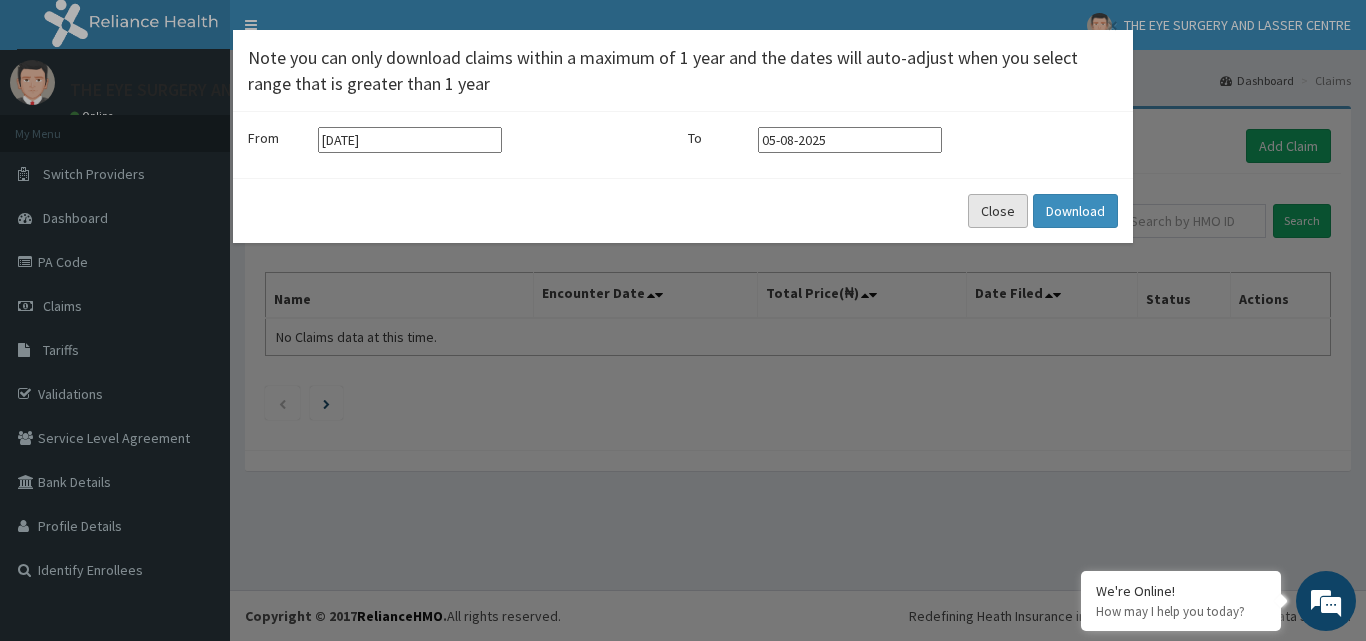 click on "Close" at bounding box center (998, 211) 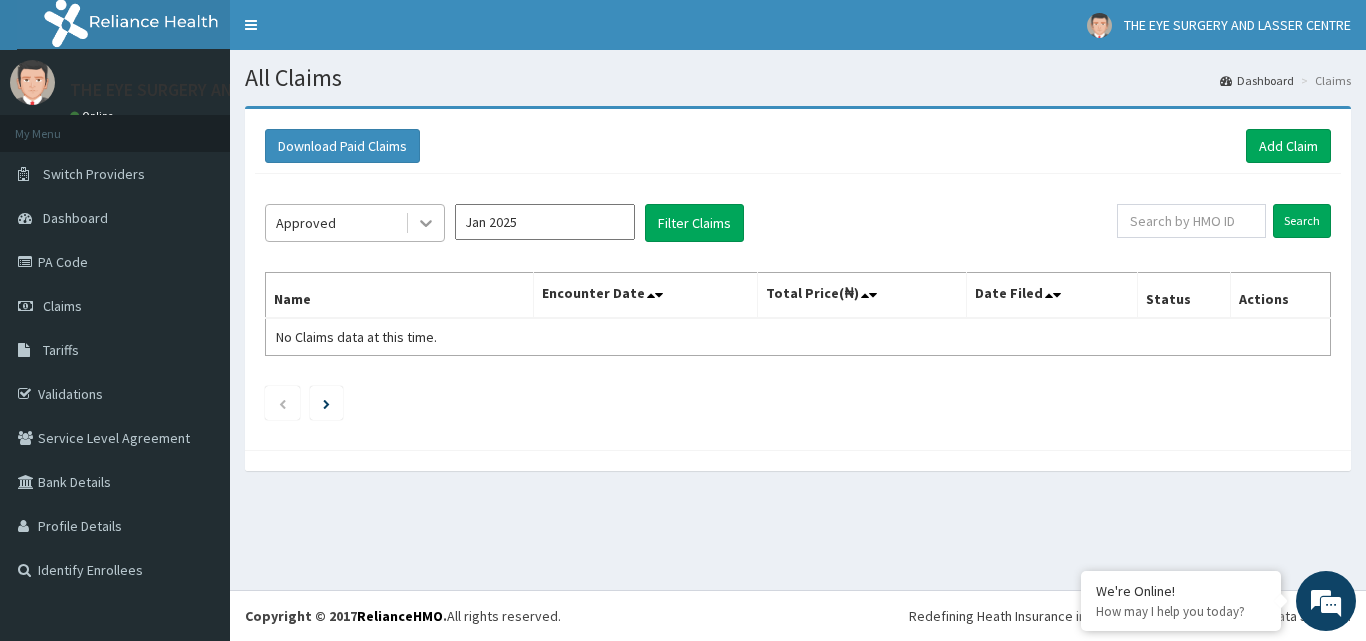 click 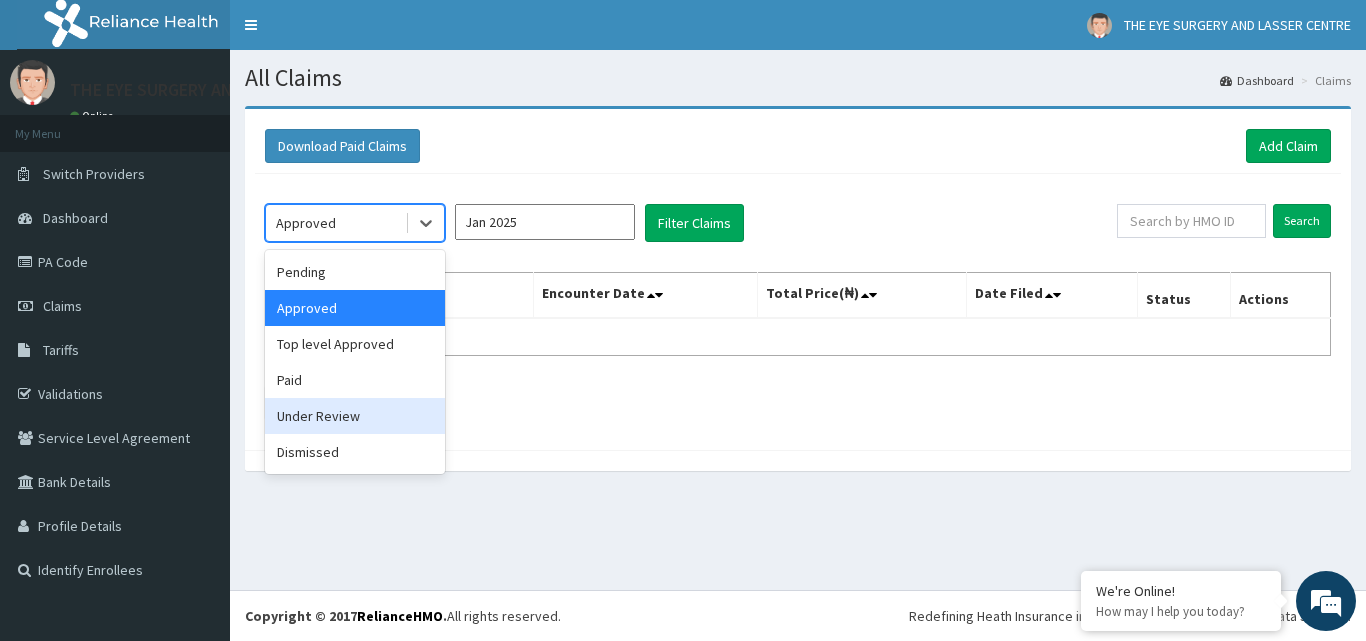 click on "Under Review" at bounding box center (355, 416) 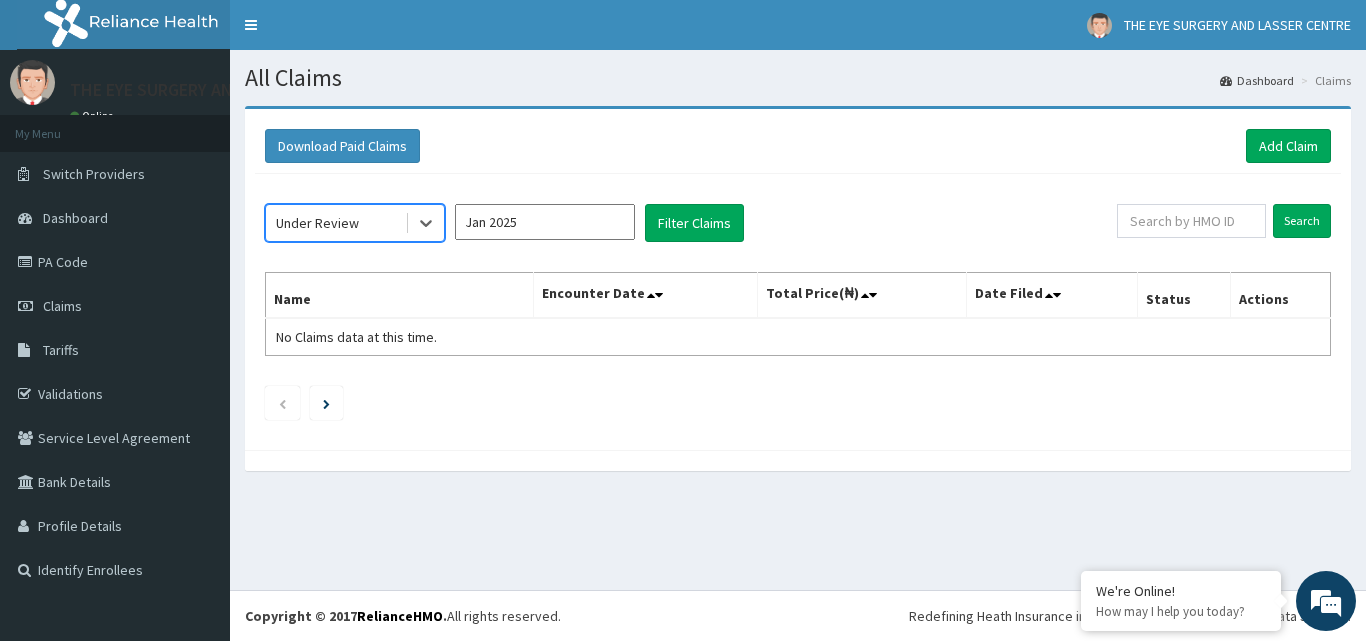 click on "Jan 2025" at bounding box center [545, 222] 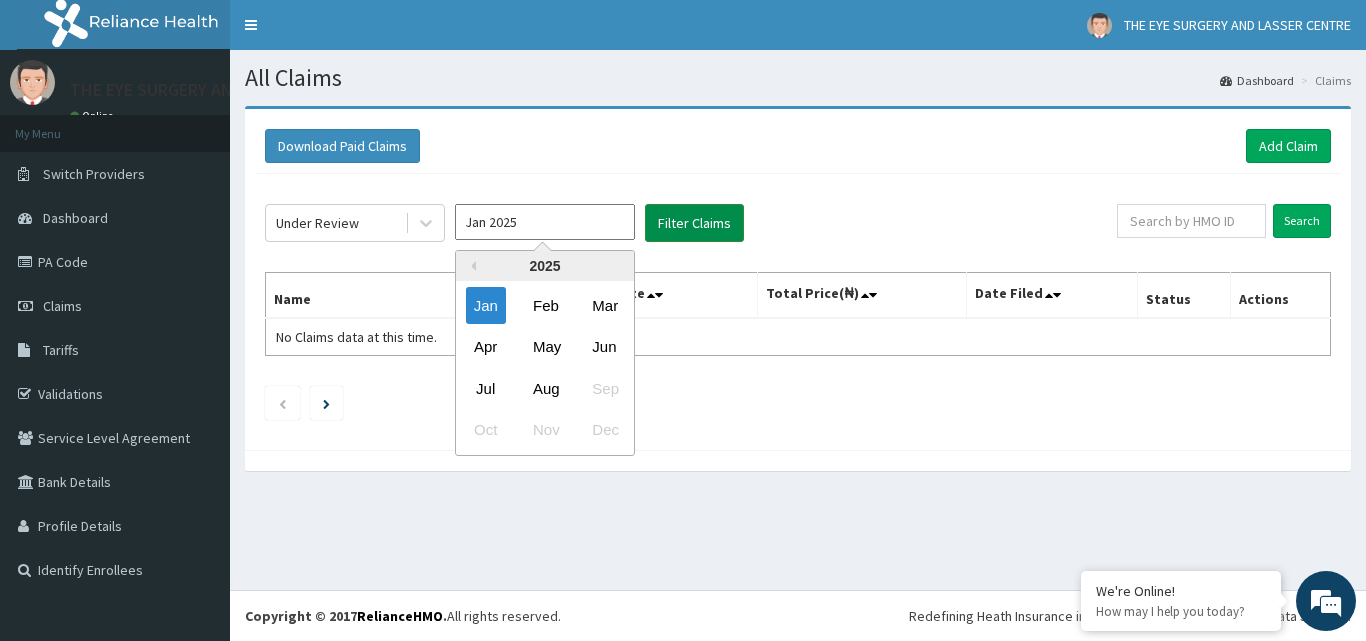 click on "Filter Claims" at bounding box center [694, 223] 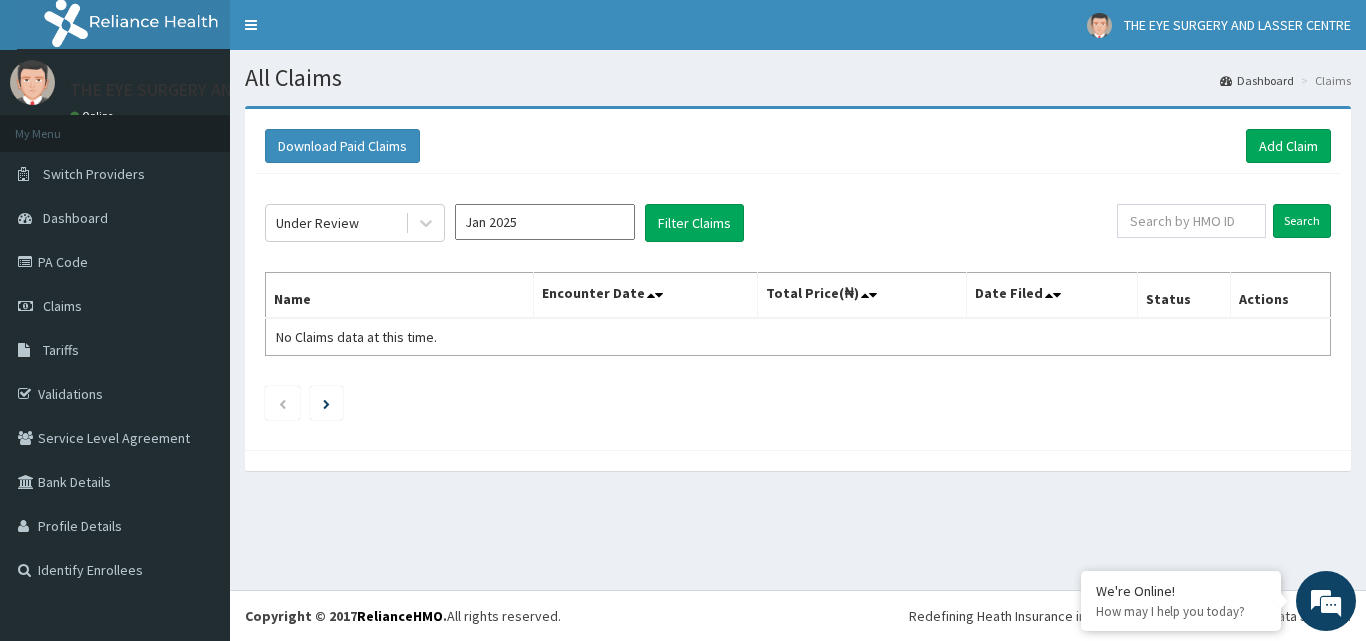 click on "Jan 2025" at bounding box center [545, 222] 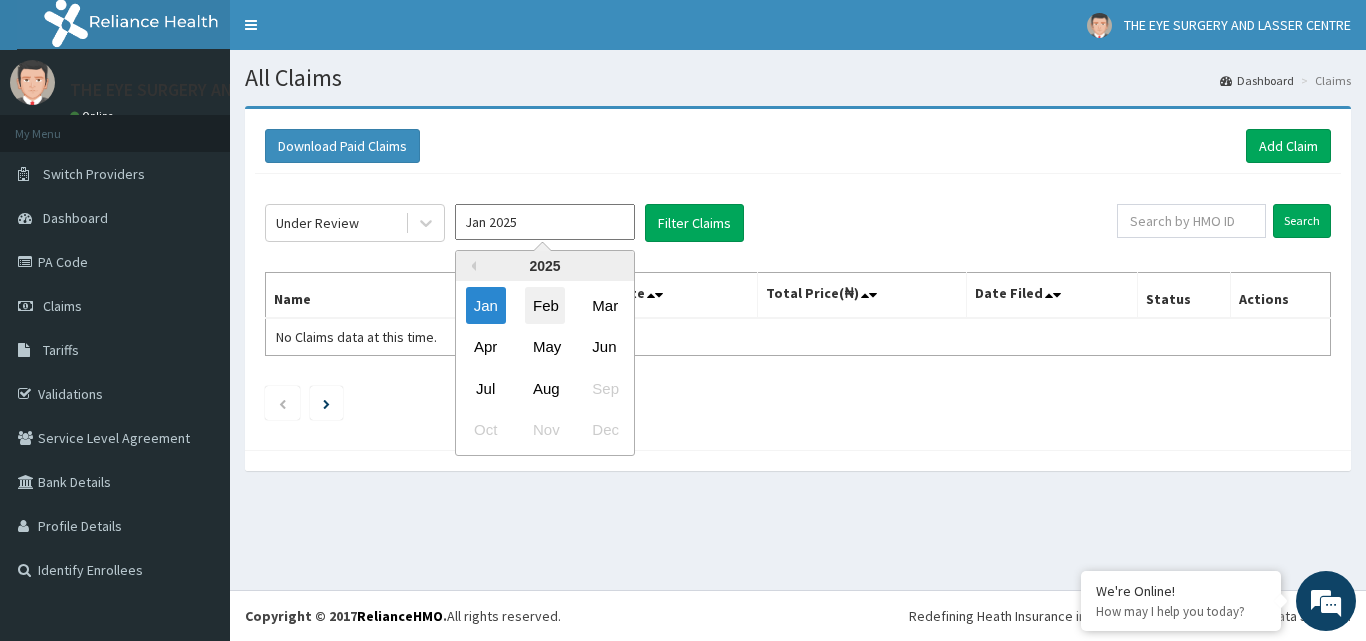 click on "Feb" at bounding box center [545, 305] 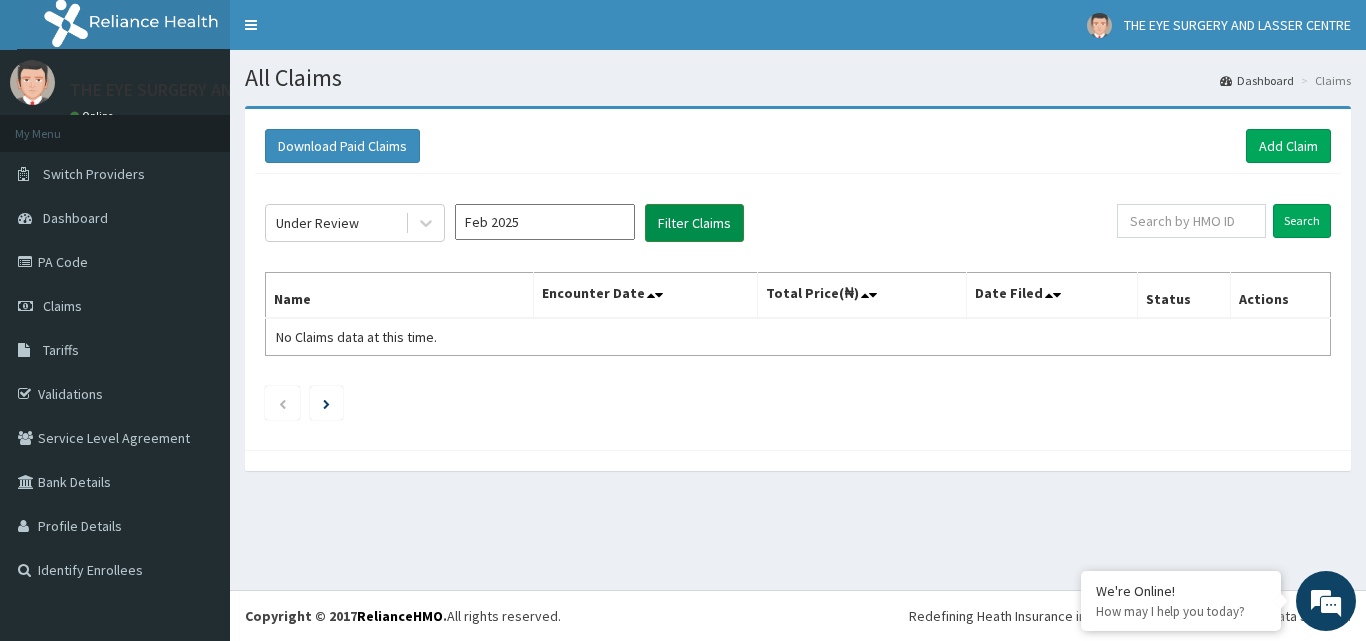 click on "Filter Claims" at bounding box center [694, 223] 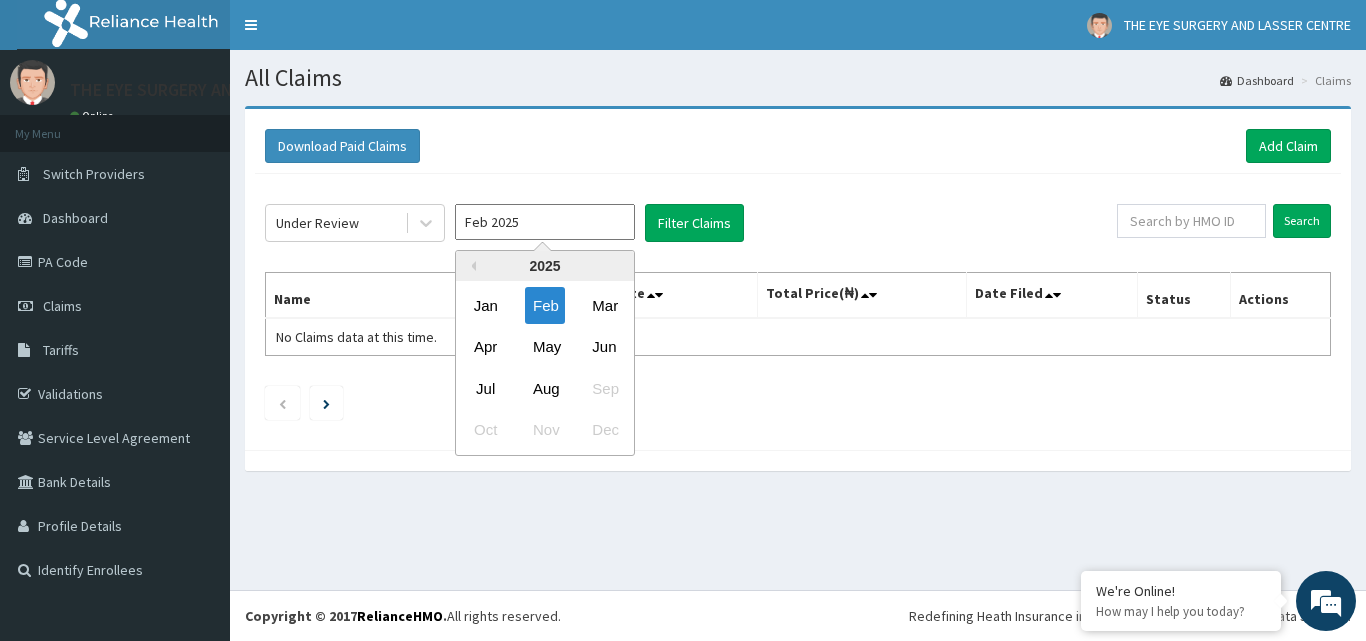 click on "Feb 2025" at bounding box center [545, 222] 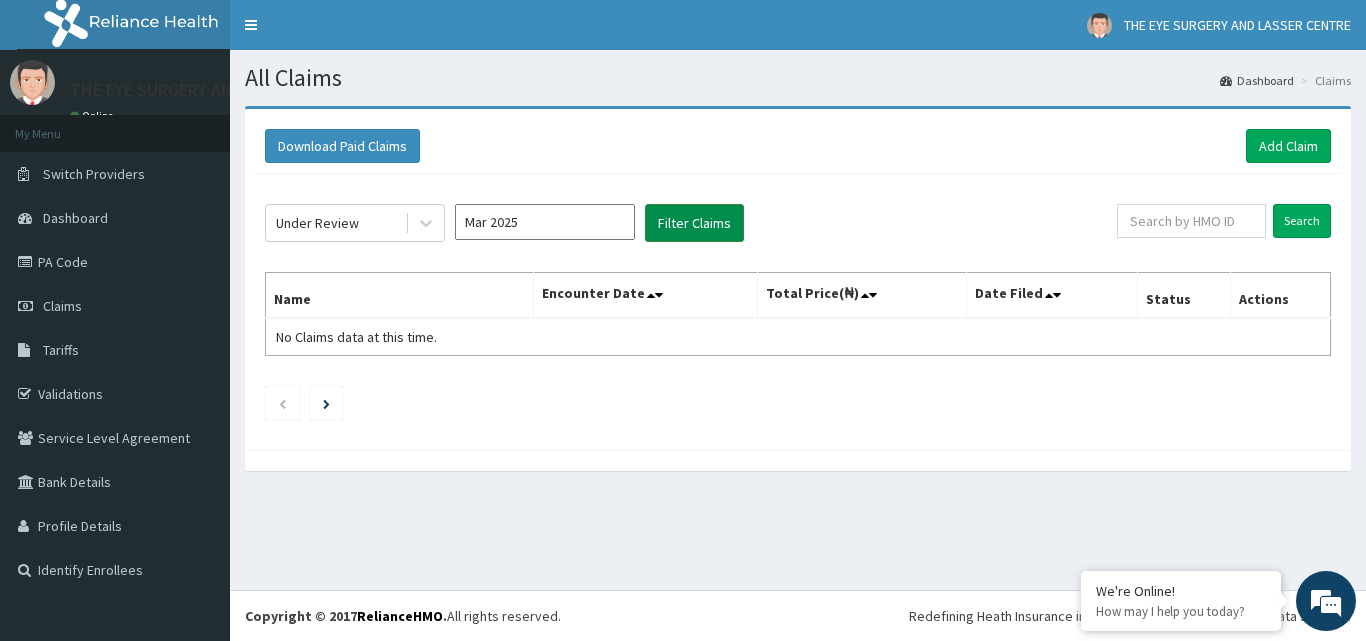 click on "Filter Claims" at bounding box center (694, 223) 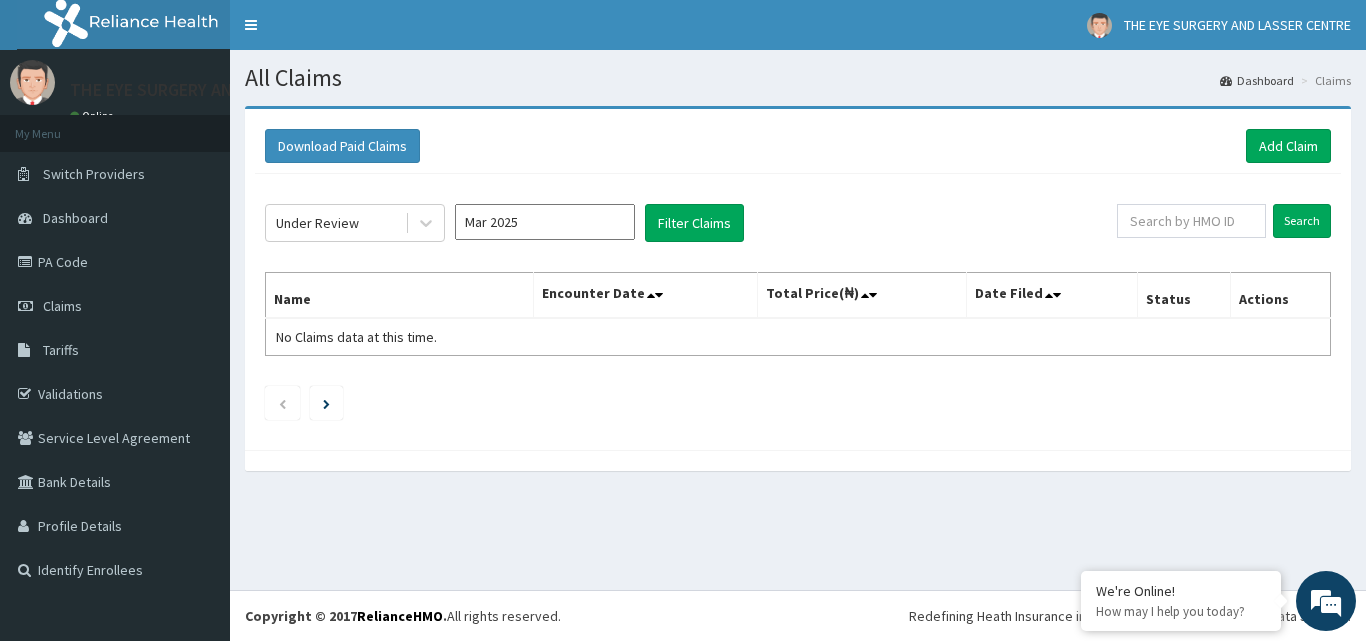 click on "Mar 2025" at bounding box center [545, 222] 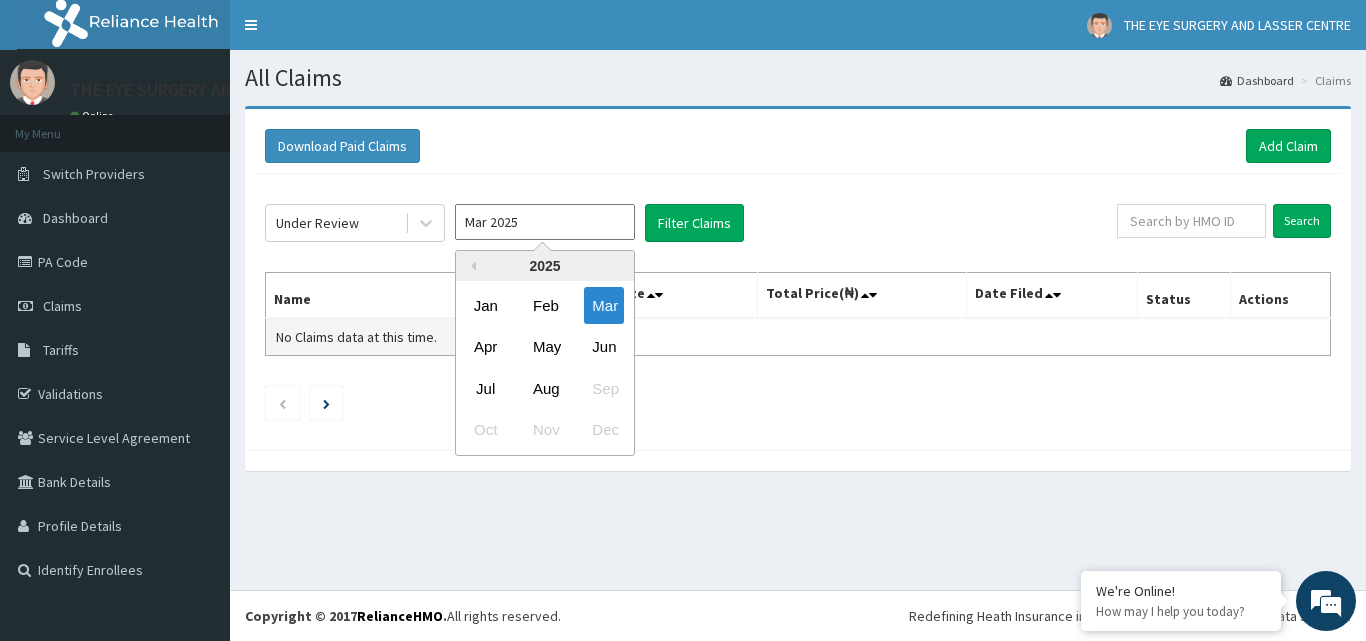 click on "Apr" at bounding box center (486, 347) 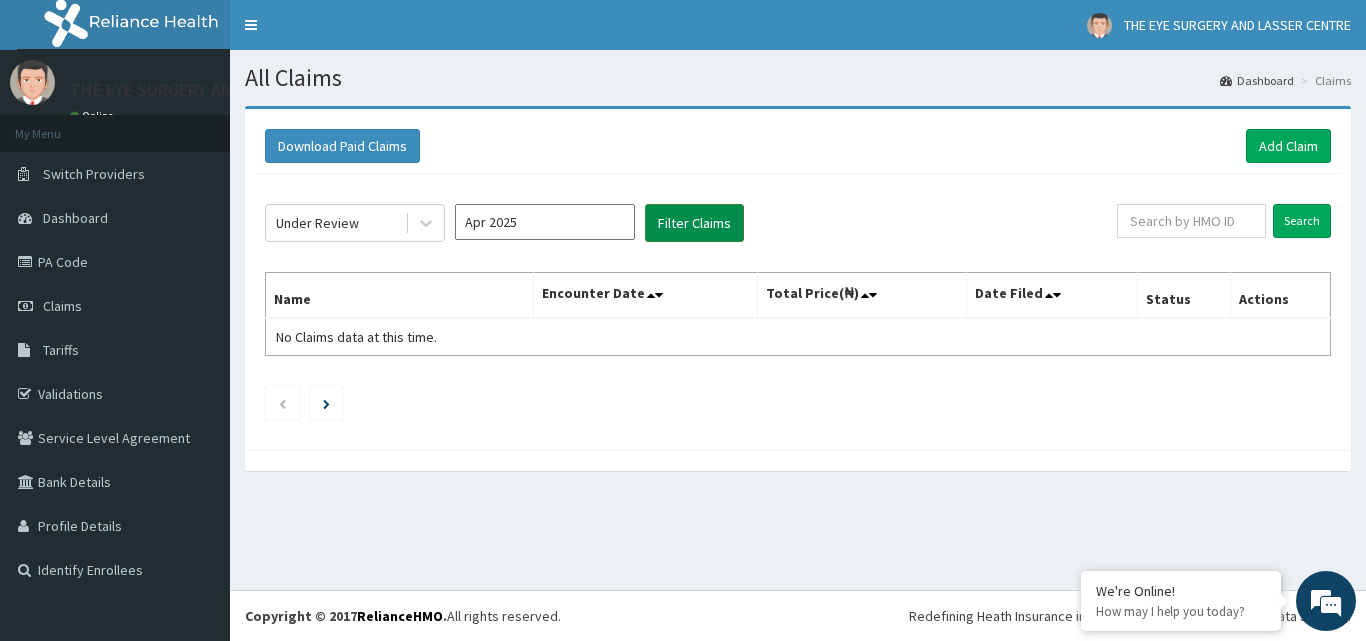 click on "Filter Claims" at bounding box center [694, 223] 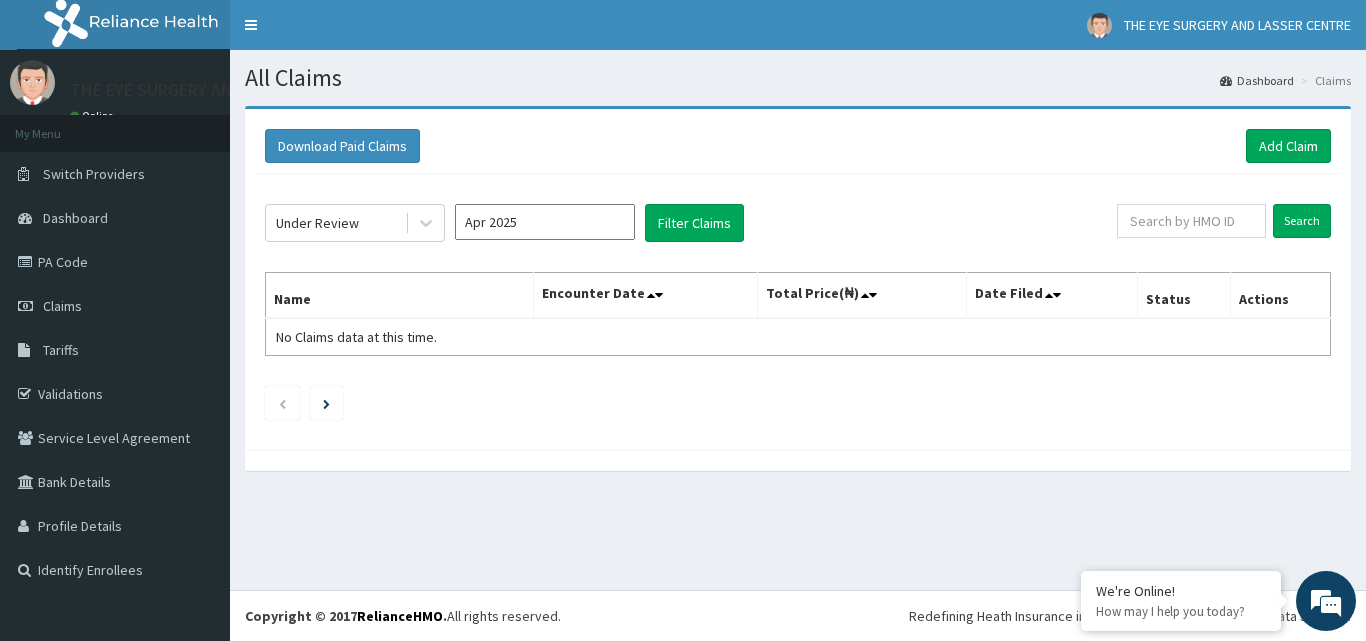 click on "Apr 2025" at bounding box center [545, 222] 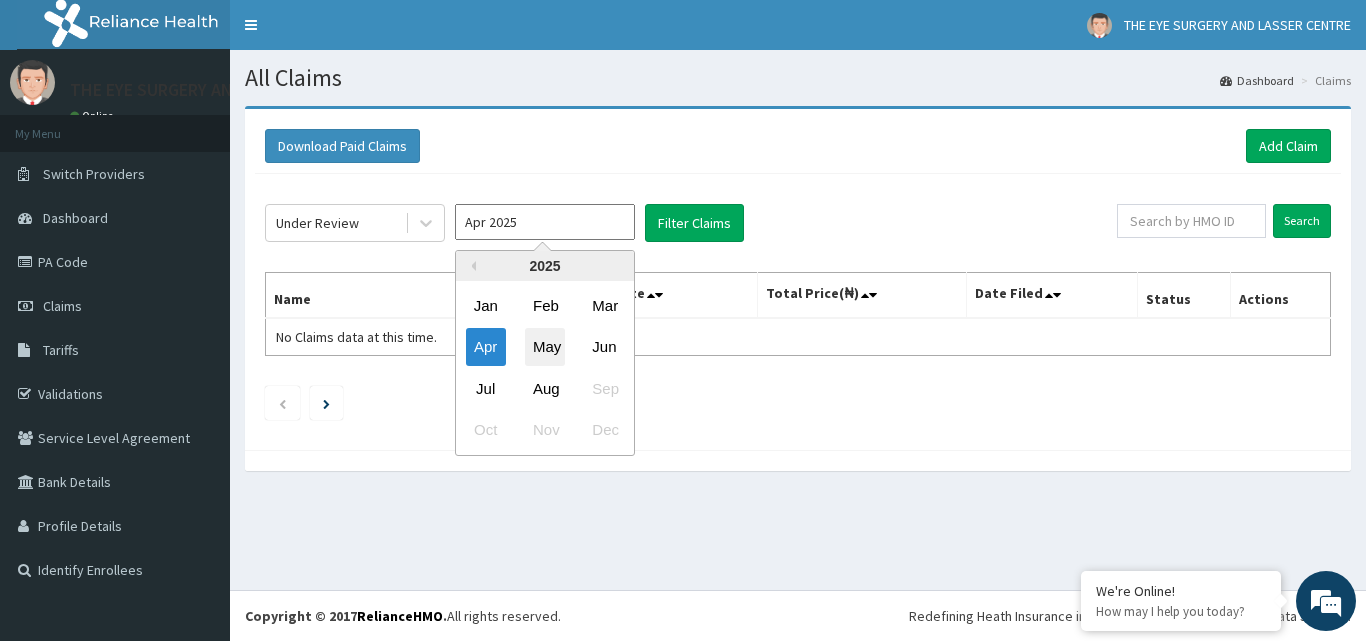 click on "May" at bounding box center (545, 347) 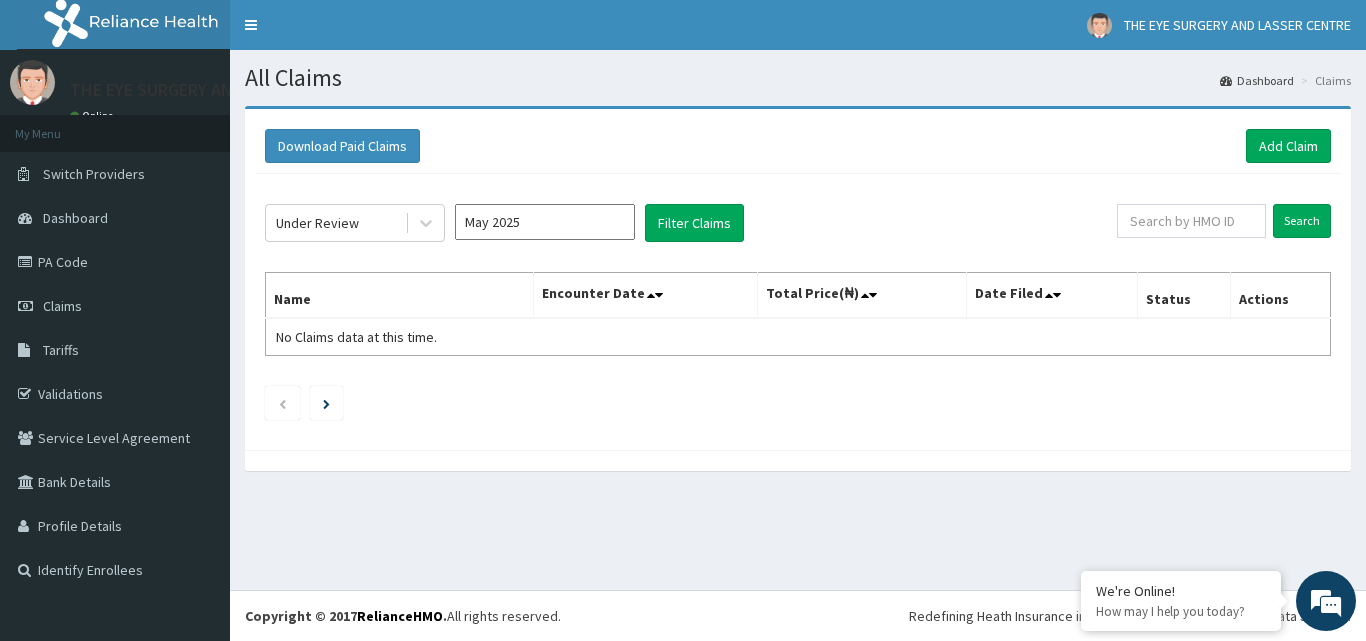 click on "Under Review May 2025 Filter Claims Search Name Encounter Date Total Price(₦) Date Filed Status Actions No Claims data at this time." 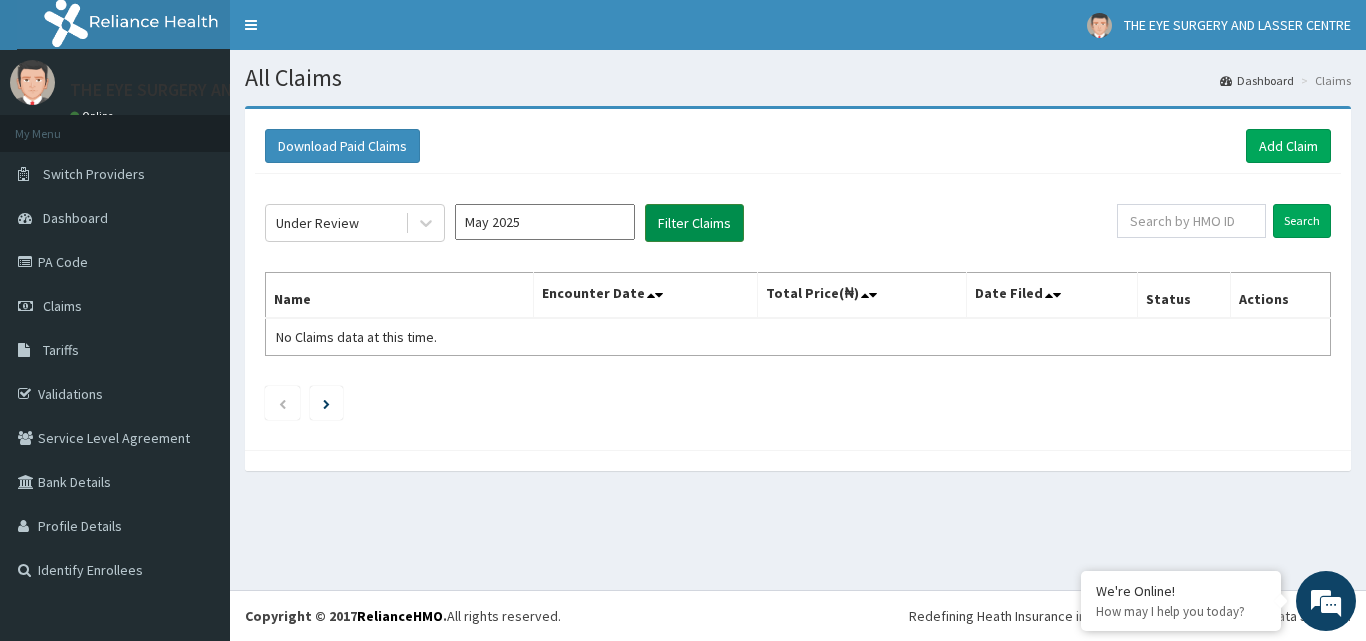 click on "Filter Claims" at bounding box center (694, 223) 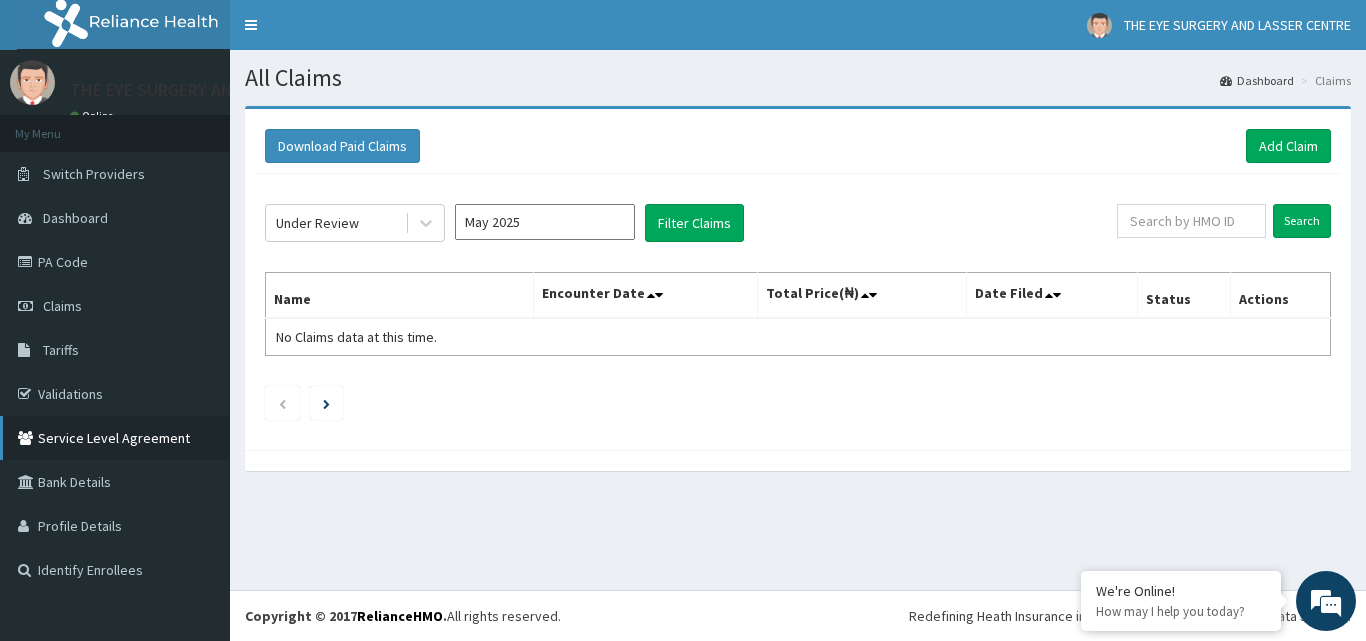 click on "Service Level Agreement" at bounding box center [115, 438] 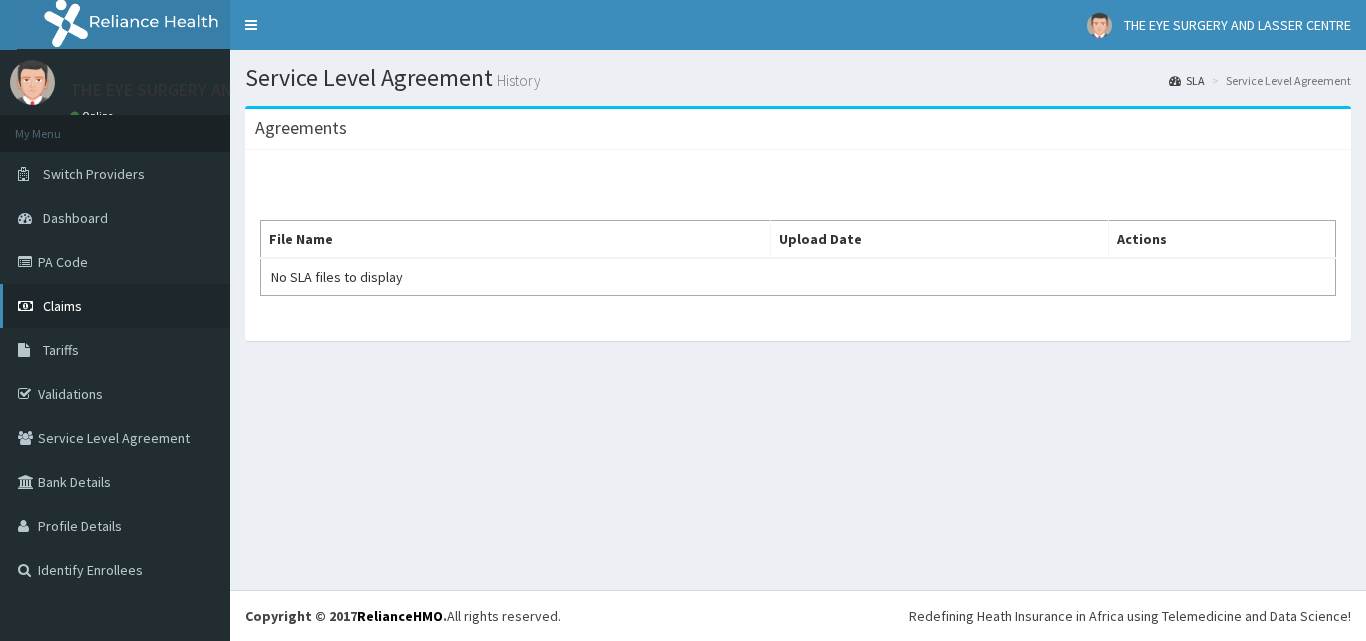 scroll, scrollTop: 0, scrollLeft: 0, axis: both 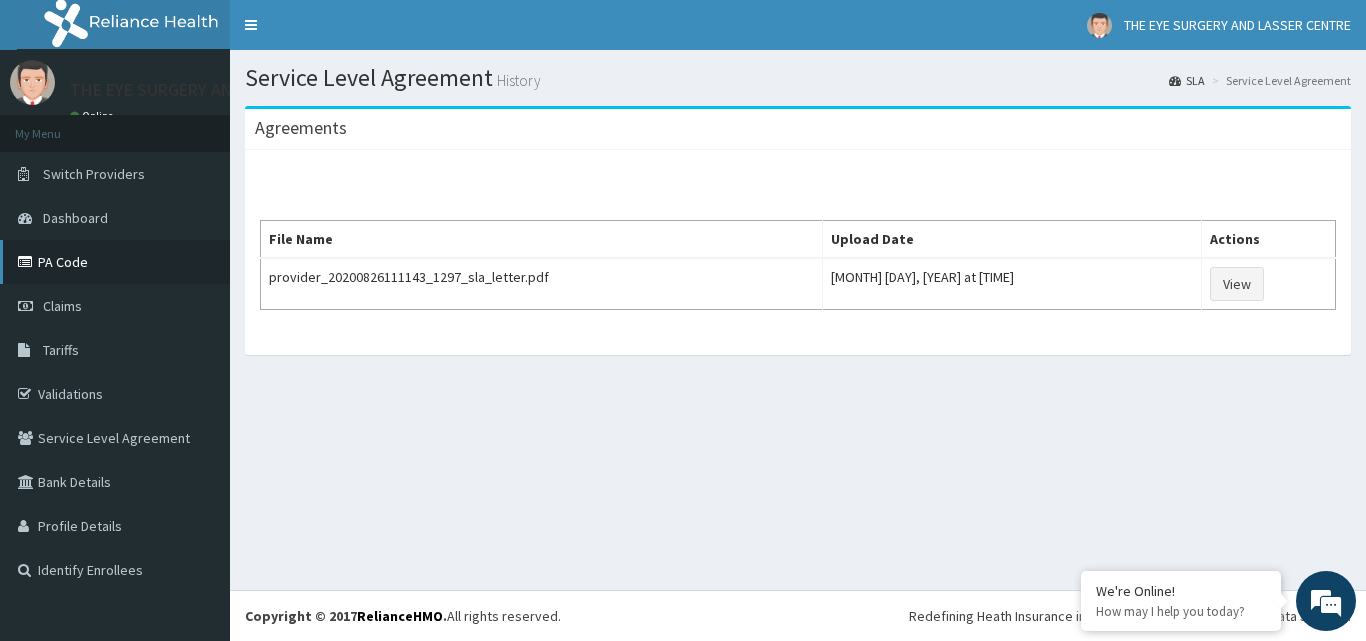 click on "PA Code" at bounding box center [115, 262] 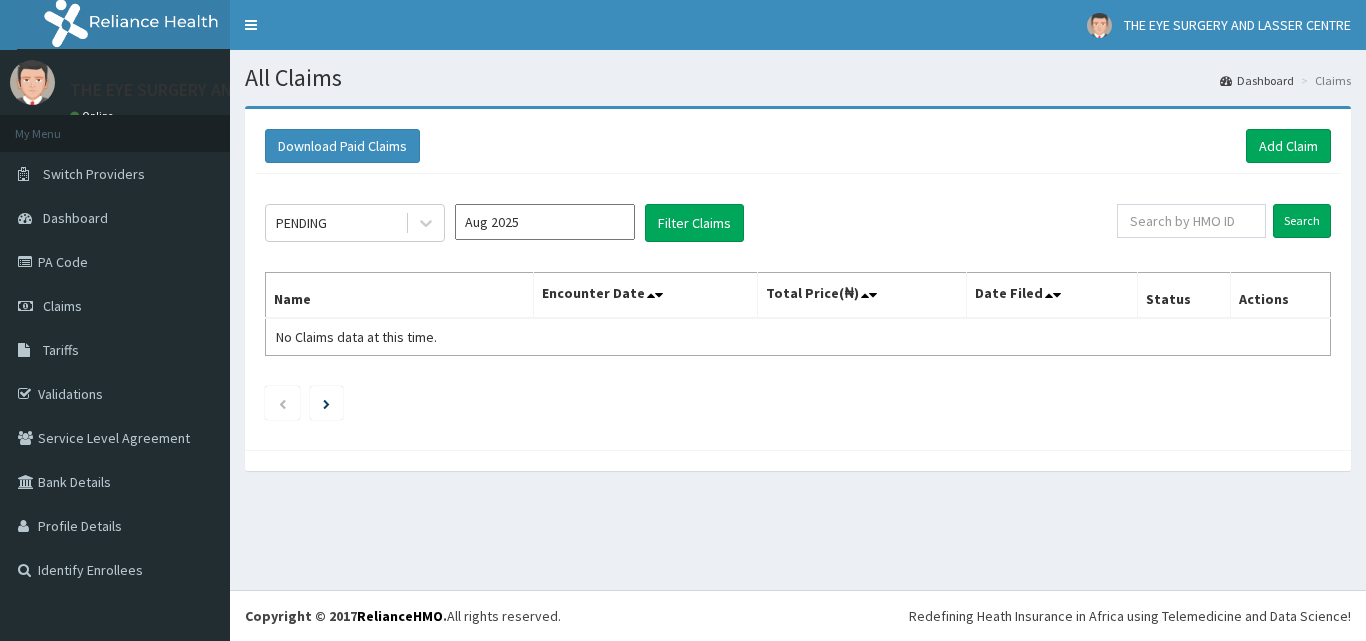 scroll, scrollTop: 0, scrollLeft: 0, axis: both 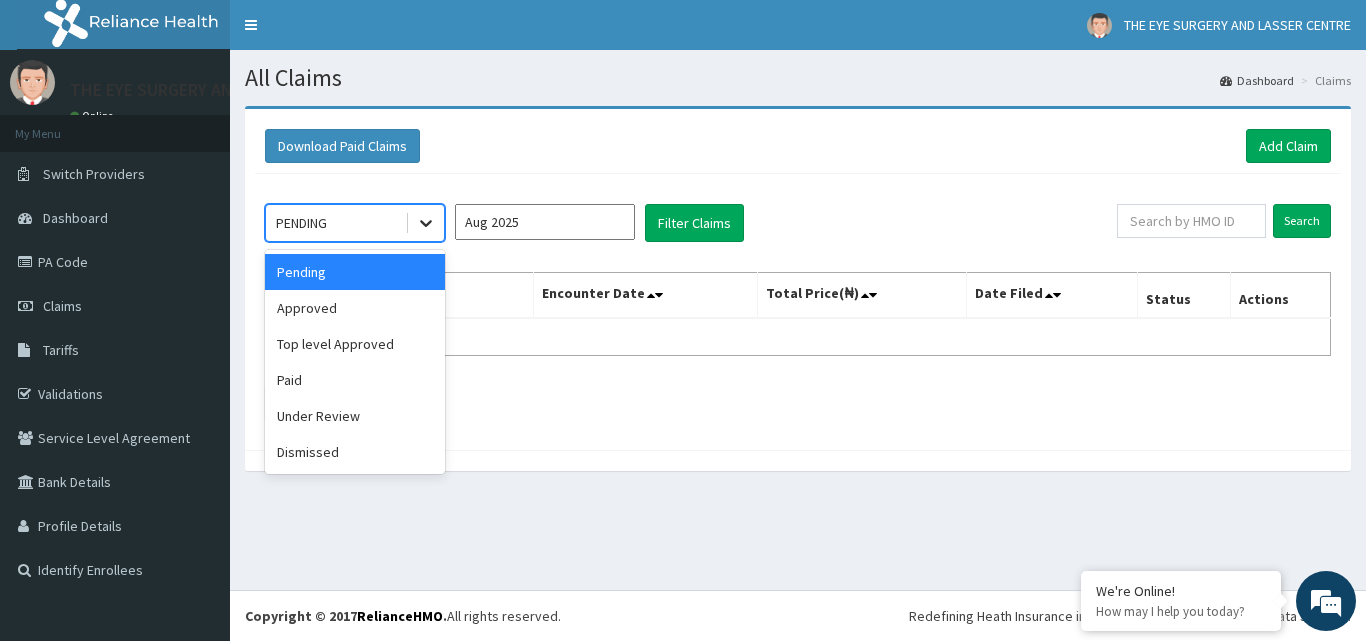 click 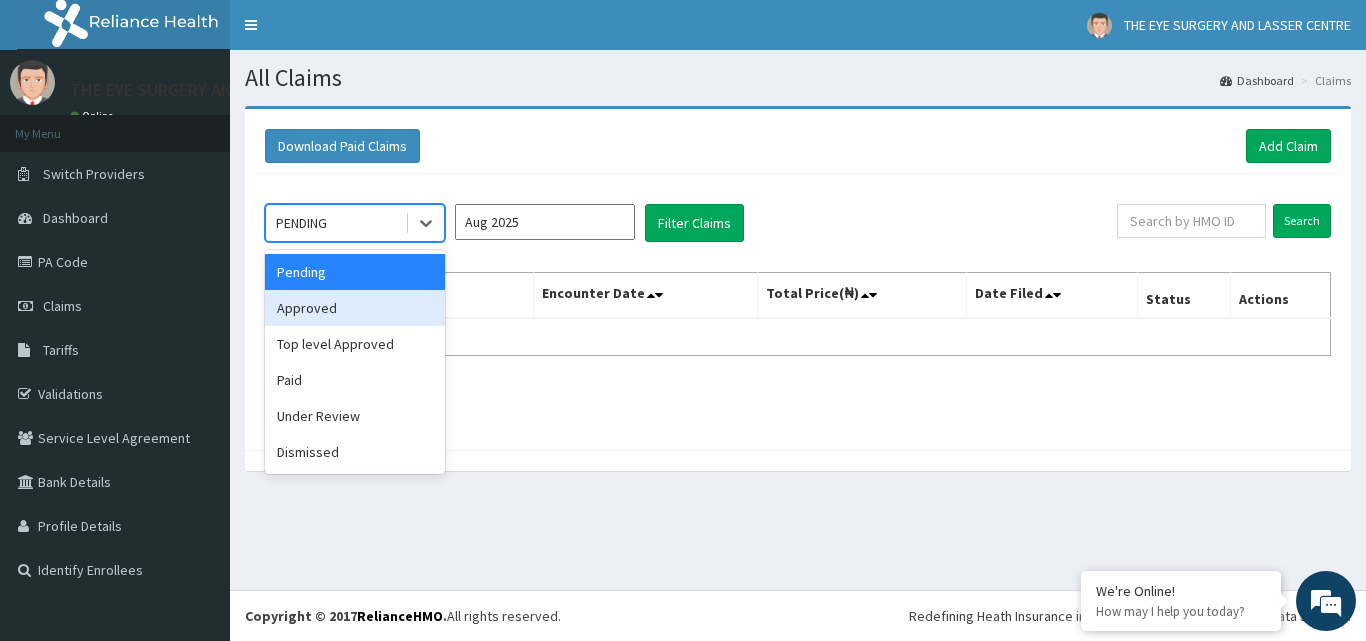 click on "Approved" at bounding box center [355, 308] 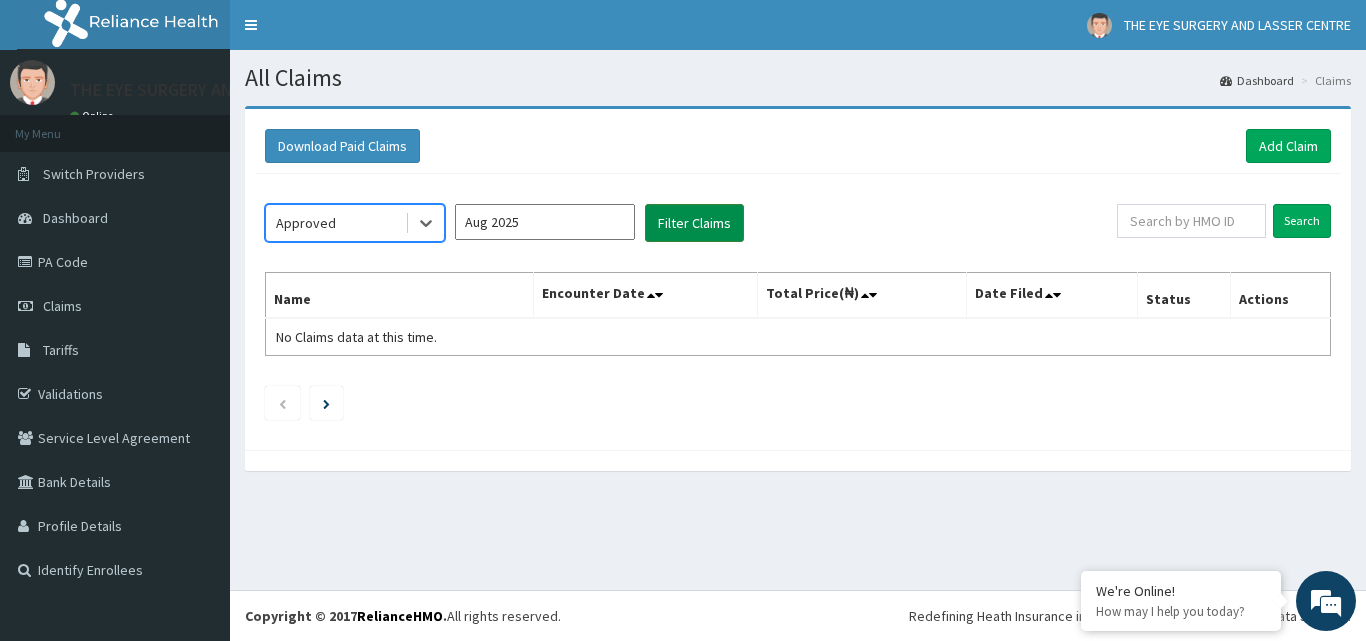 click on "Filter Claims" at bounding box center (694, 223) 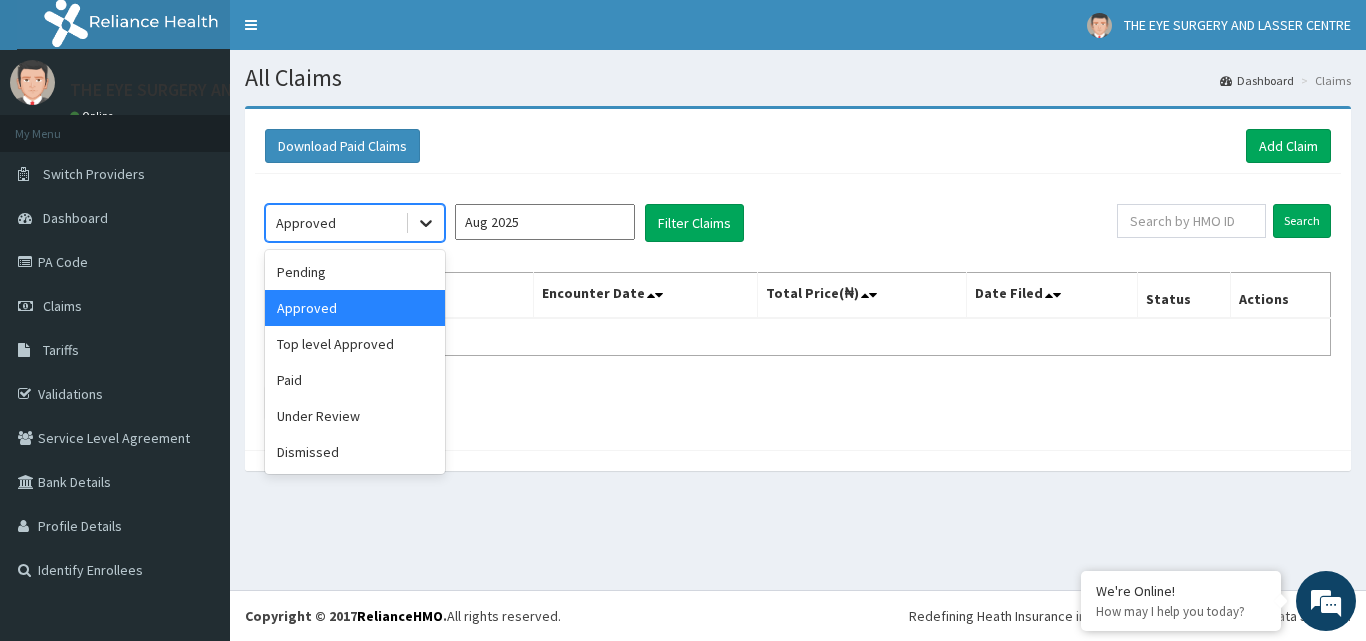 scroll, scrollTop: 0, scrollLeft: 0, axis: both 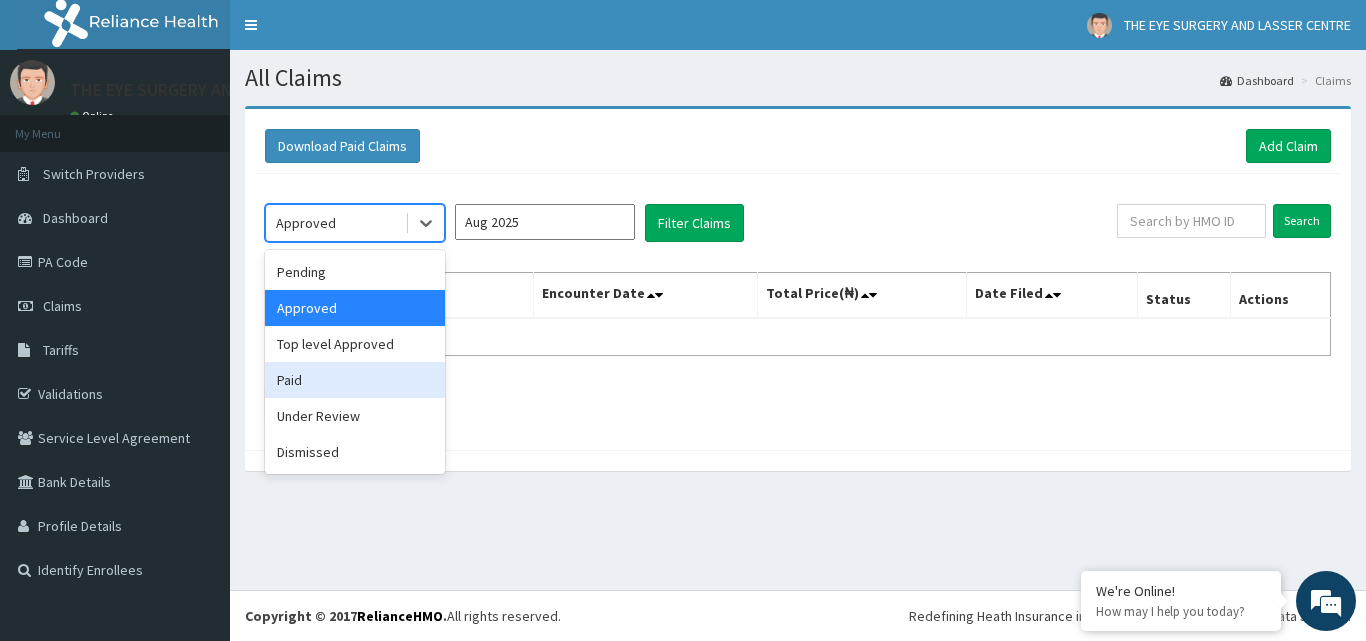 click on "Paid" at bounding box center [355, 380] 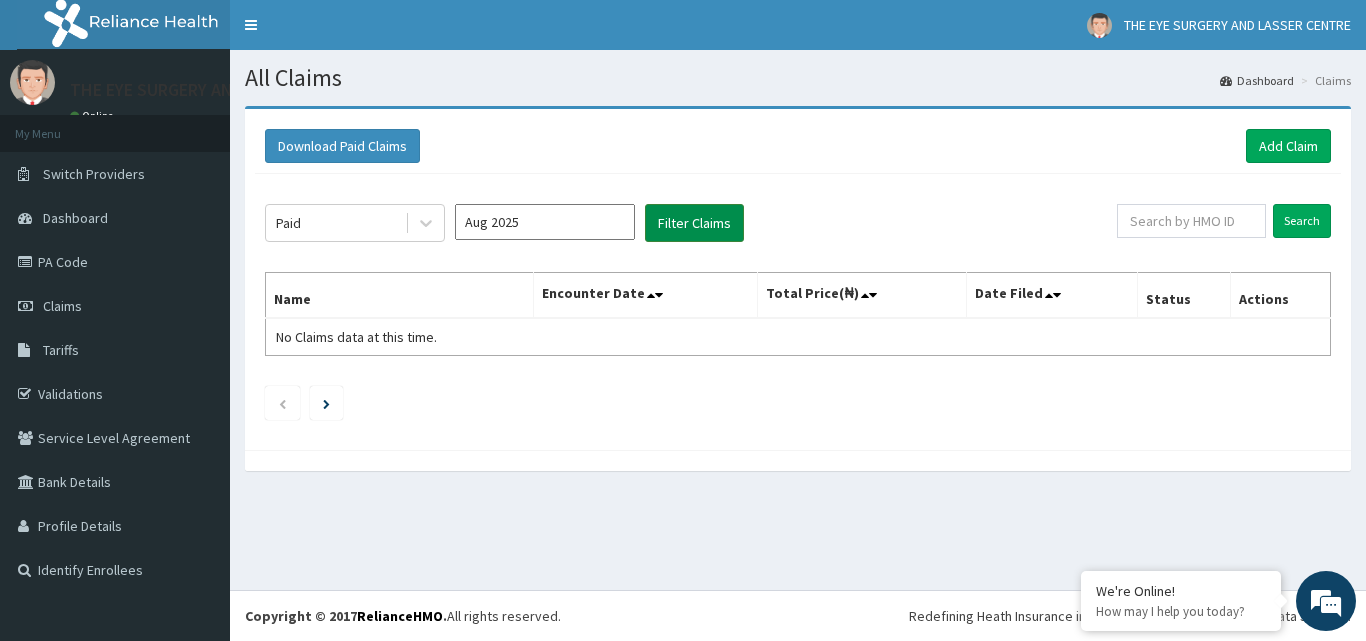 click on "Filter Claims" at bounding box center [694, 223] 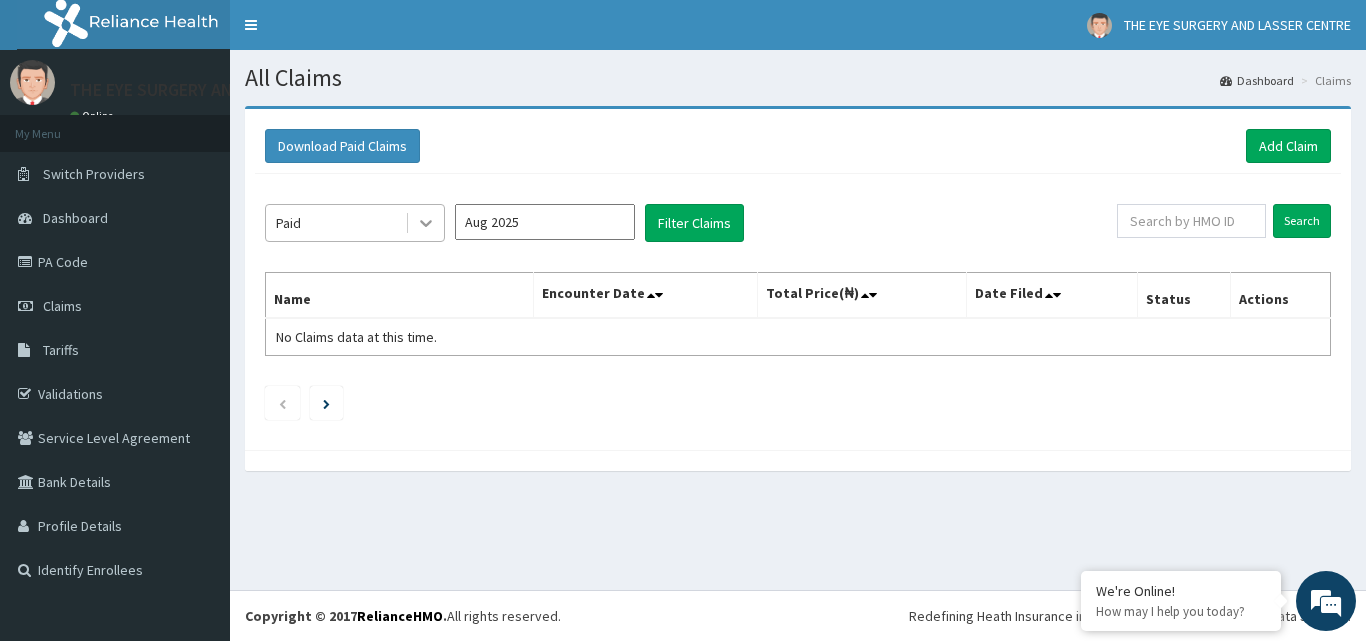 click at bounding box center [426, 223] 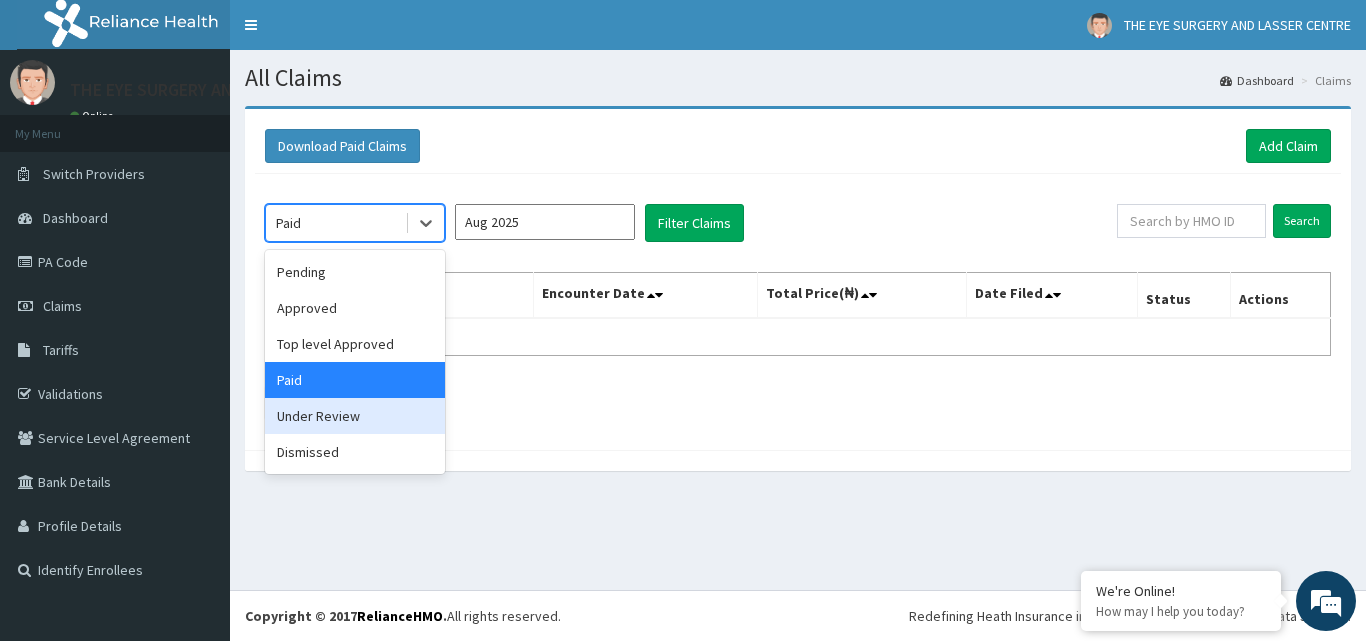 click on "Under Review" at bounding box center [355, 416] 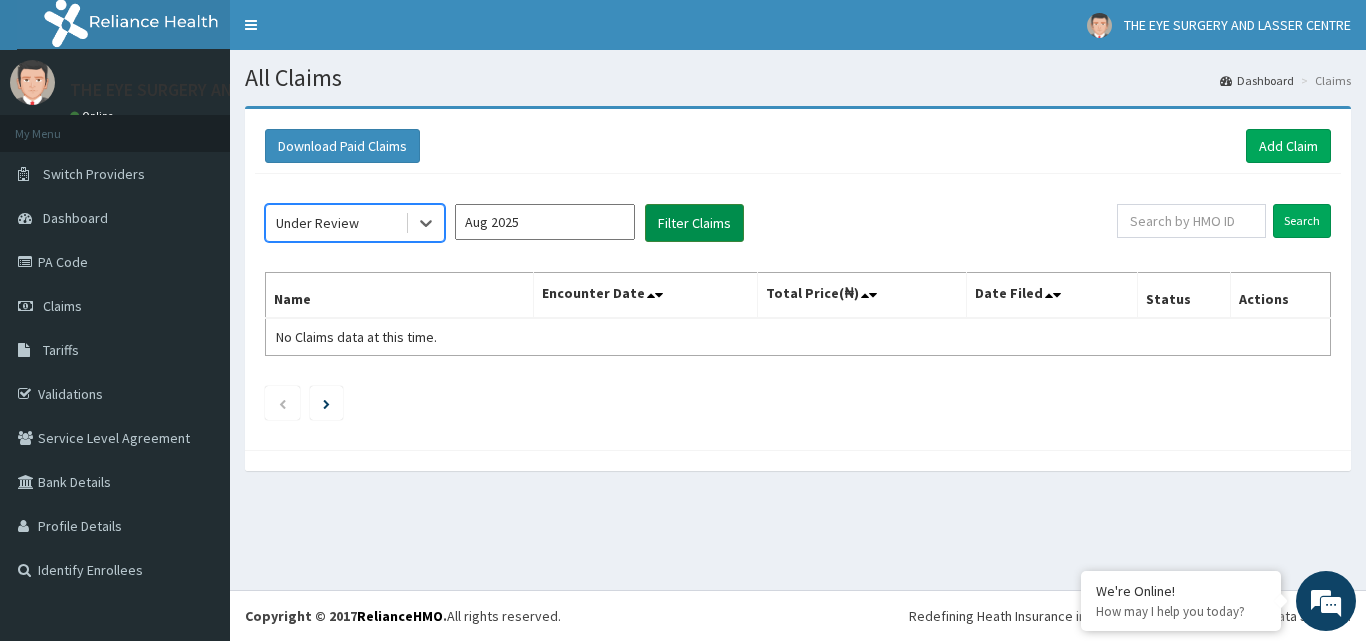 click on "Filter Claims" at bounding box center [694, 223] 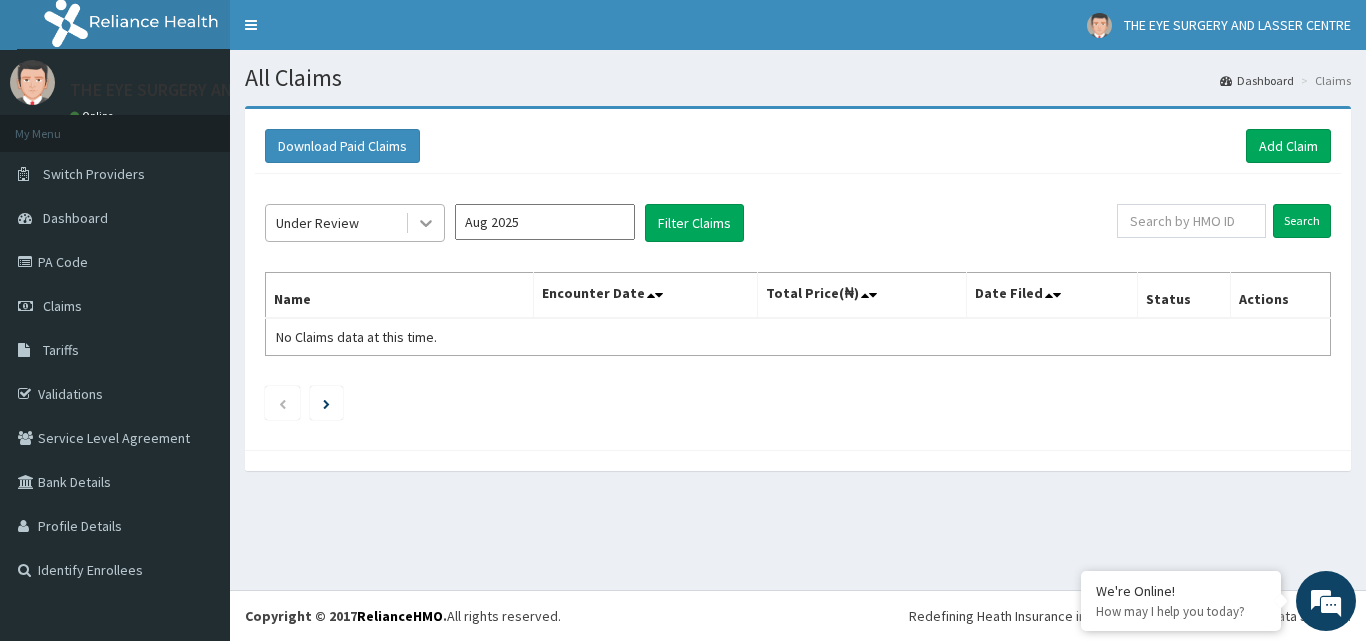 click 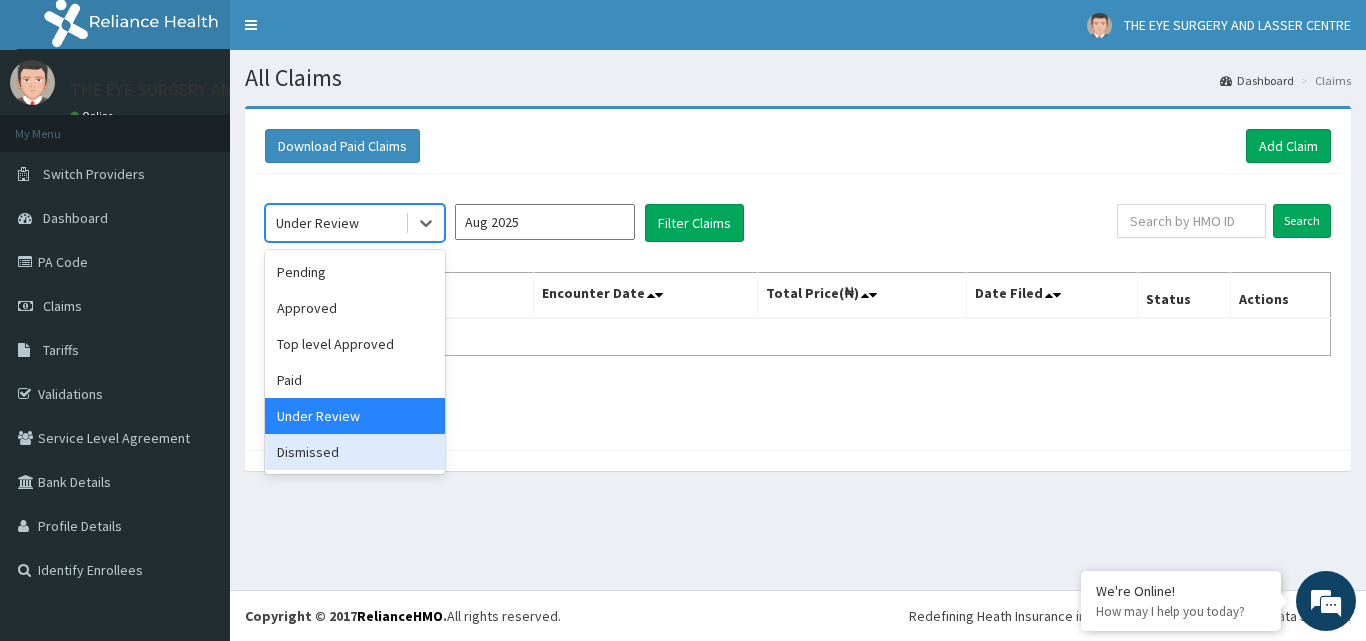 drag, startPoint x: 404, startPoint y: 445, endPoint x: 414, endPoint y: 406, distance: 40.261642 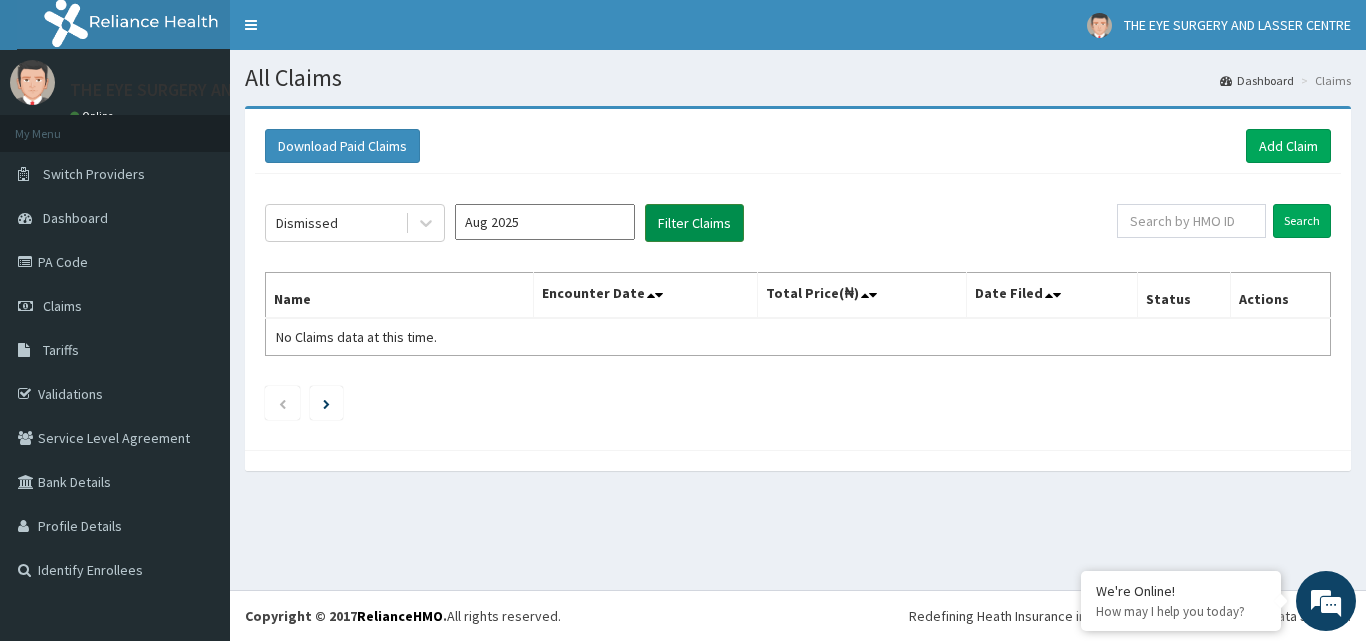 click on "Filter Claims" at bounding box center [694, 223] 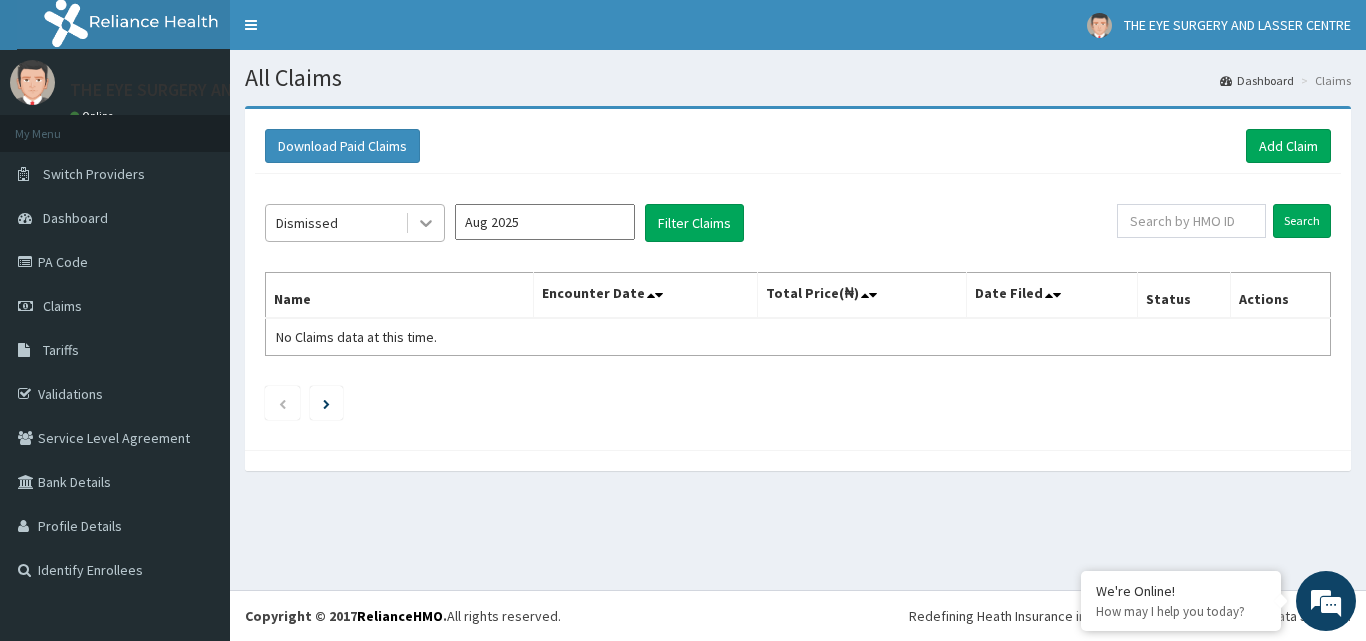 click 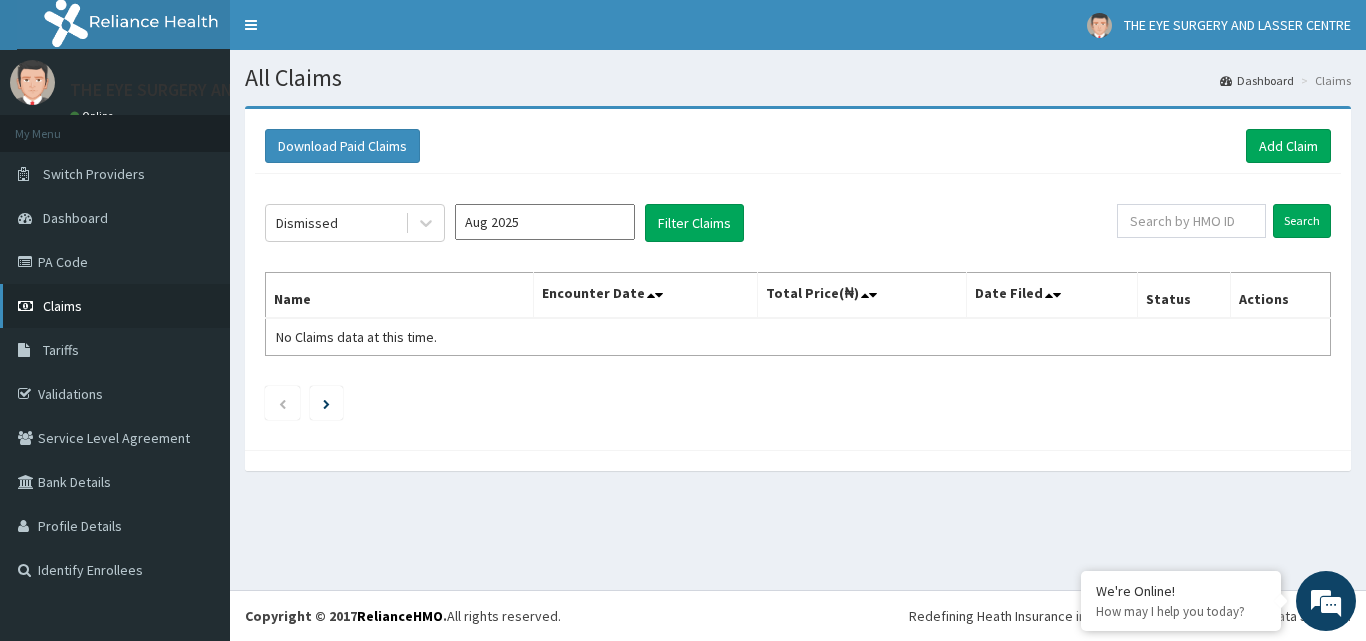 click on "Claims" at bounding box center [62, 306] 